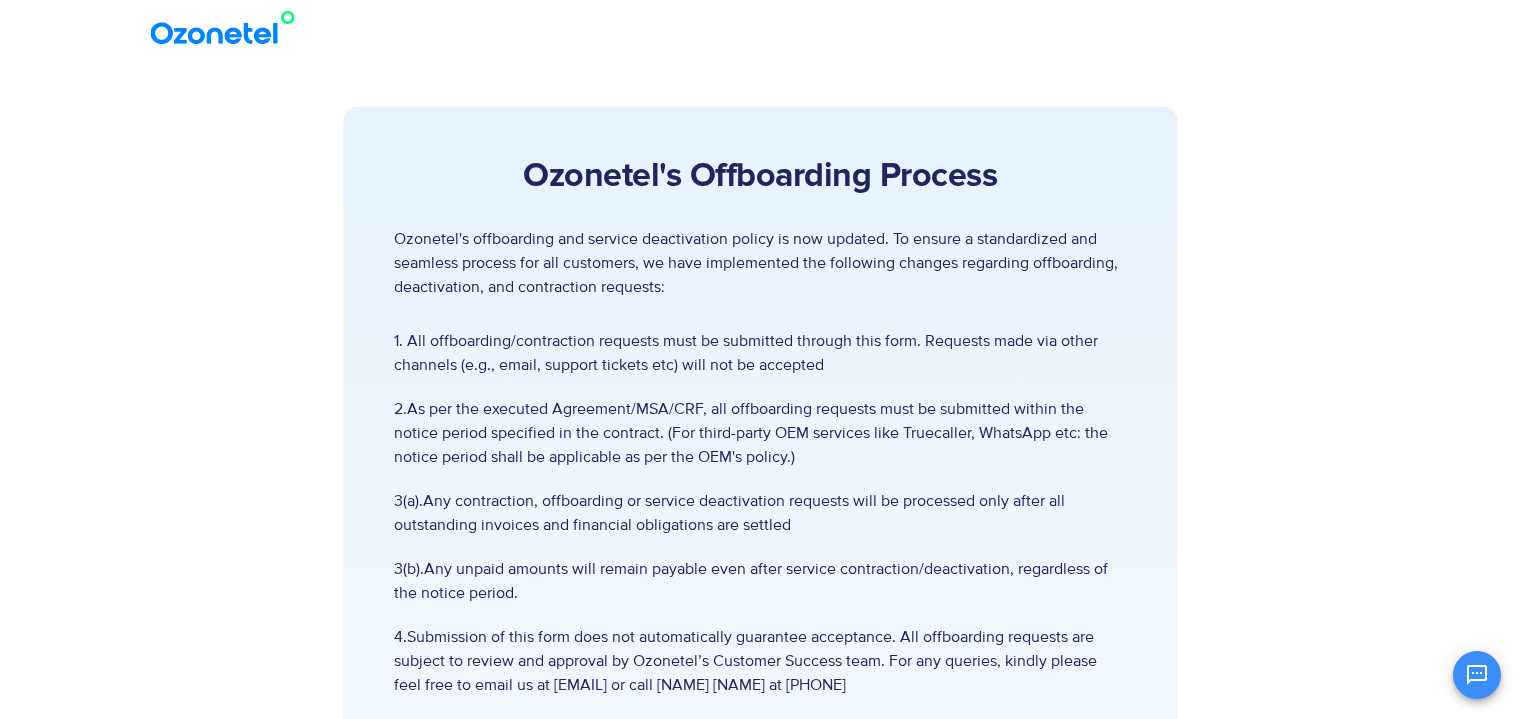 scroll, scrollTop: 39, scrollLeft: 0, axis: vertical 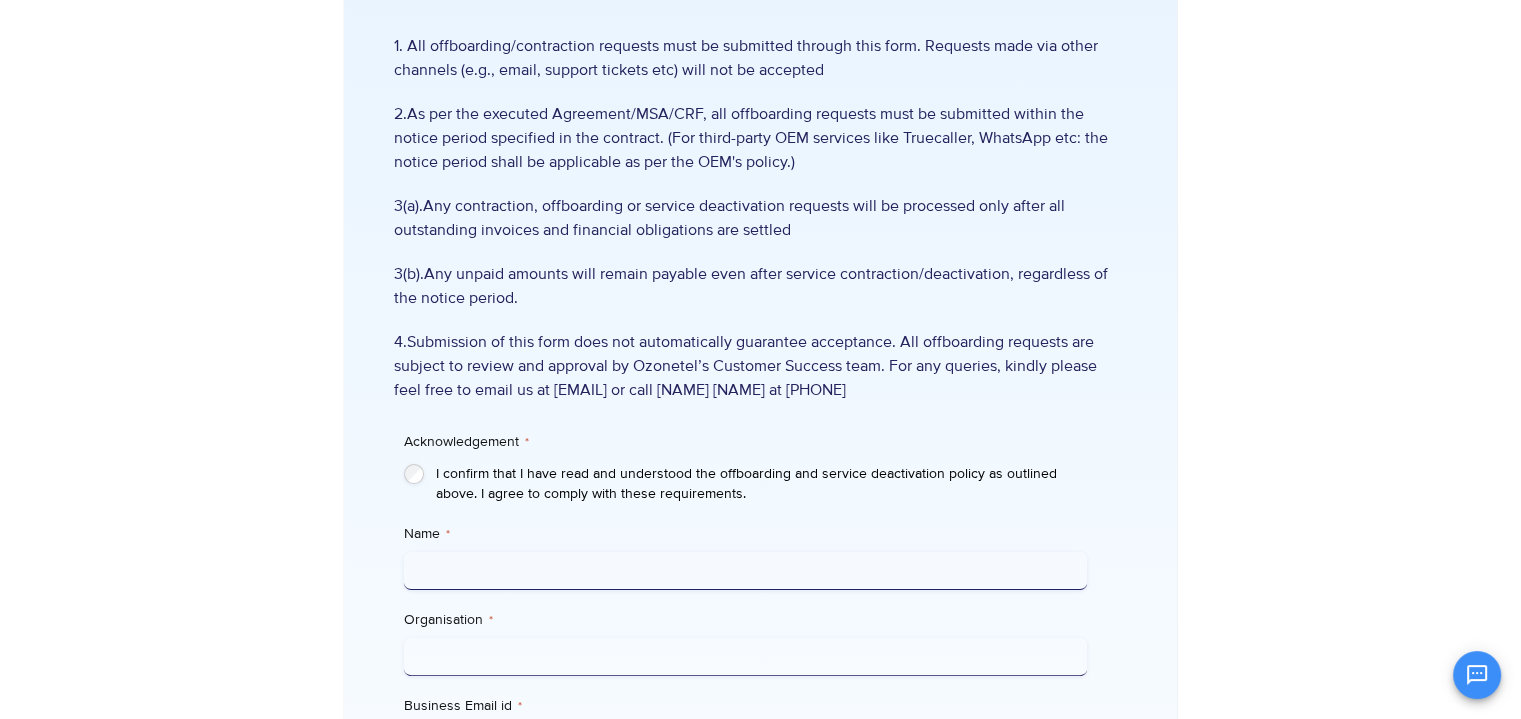 click on "Name *" at bounding box center (745, 571) 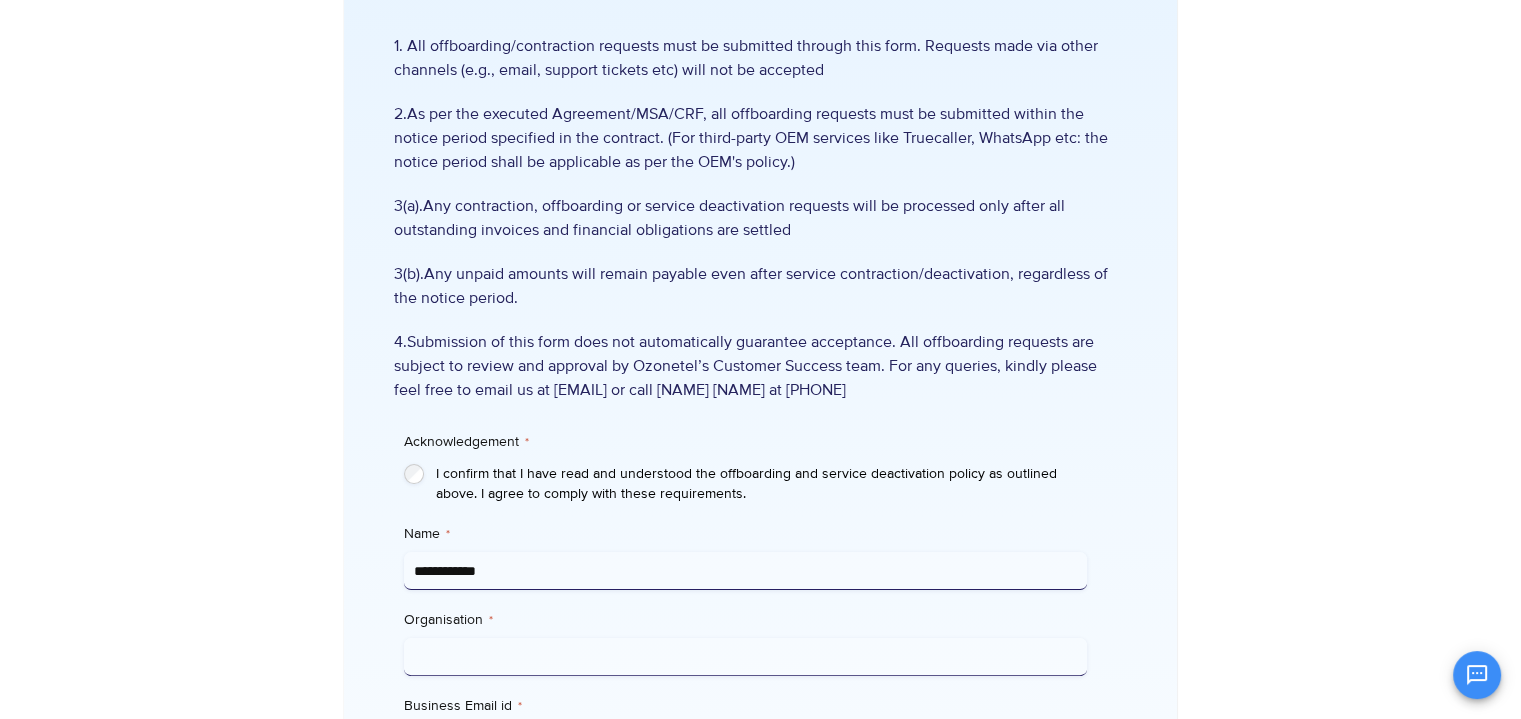 type on "**********" 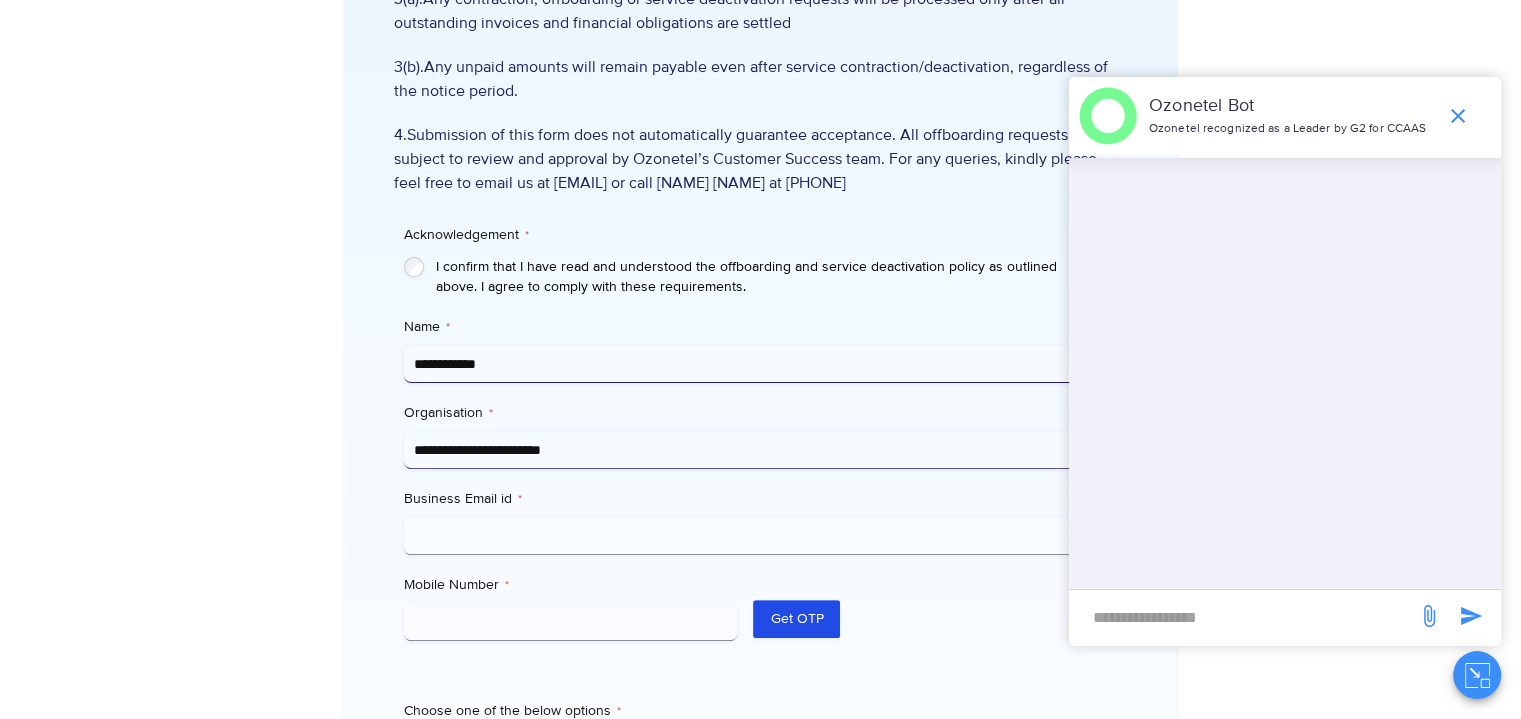 scroll, scrollTop: 516, scrollLeft: 0, axis: vertical 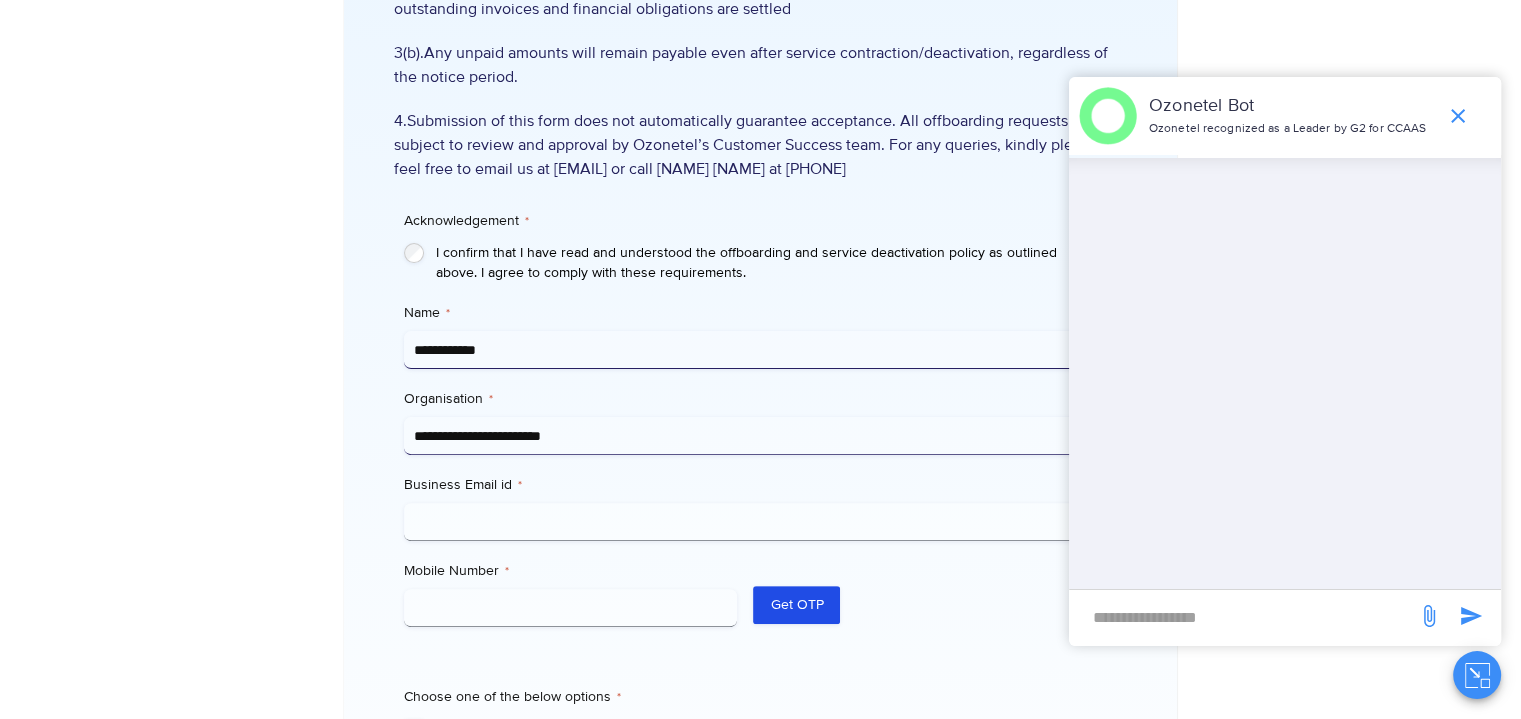 type on "**********" 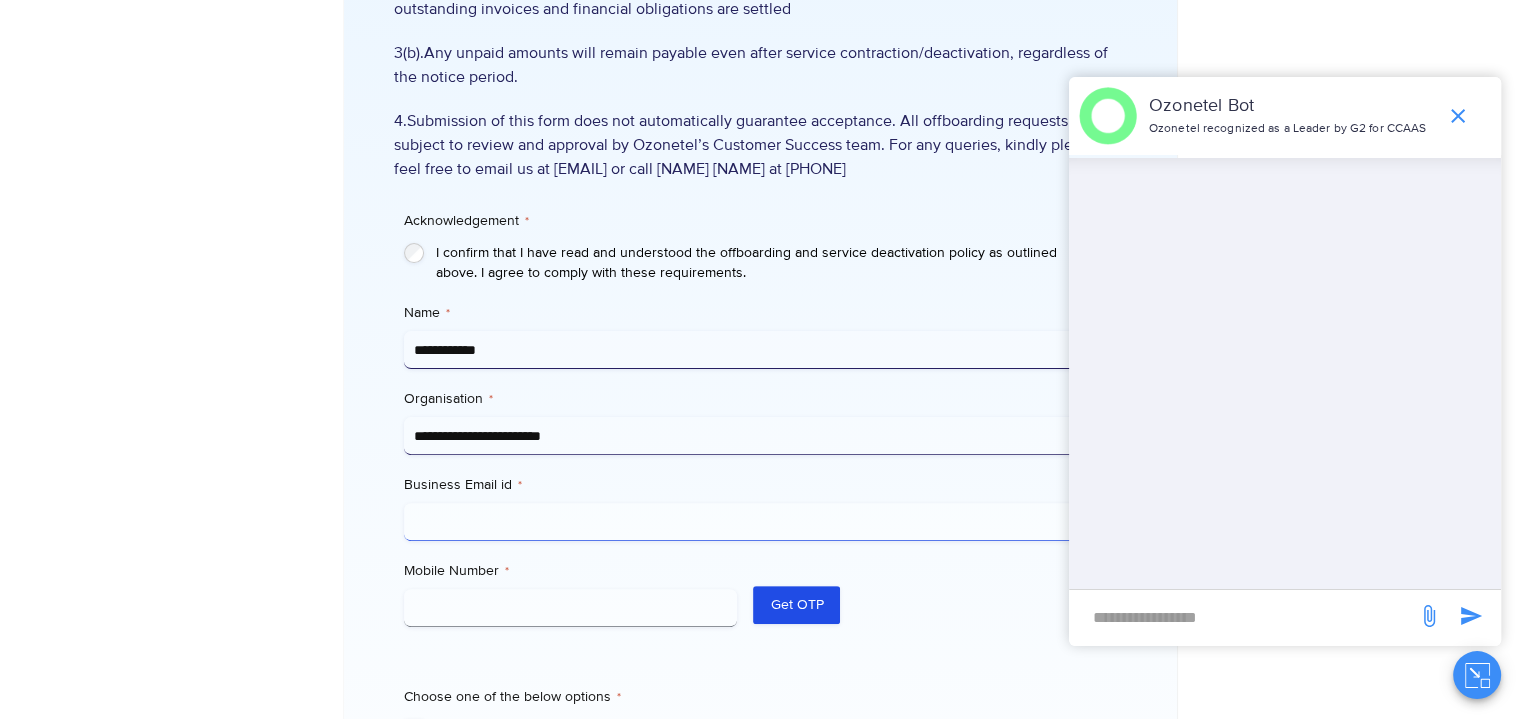 click on "Business Email id *" at bounding box center (745, 522) 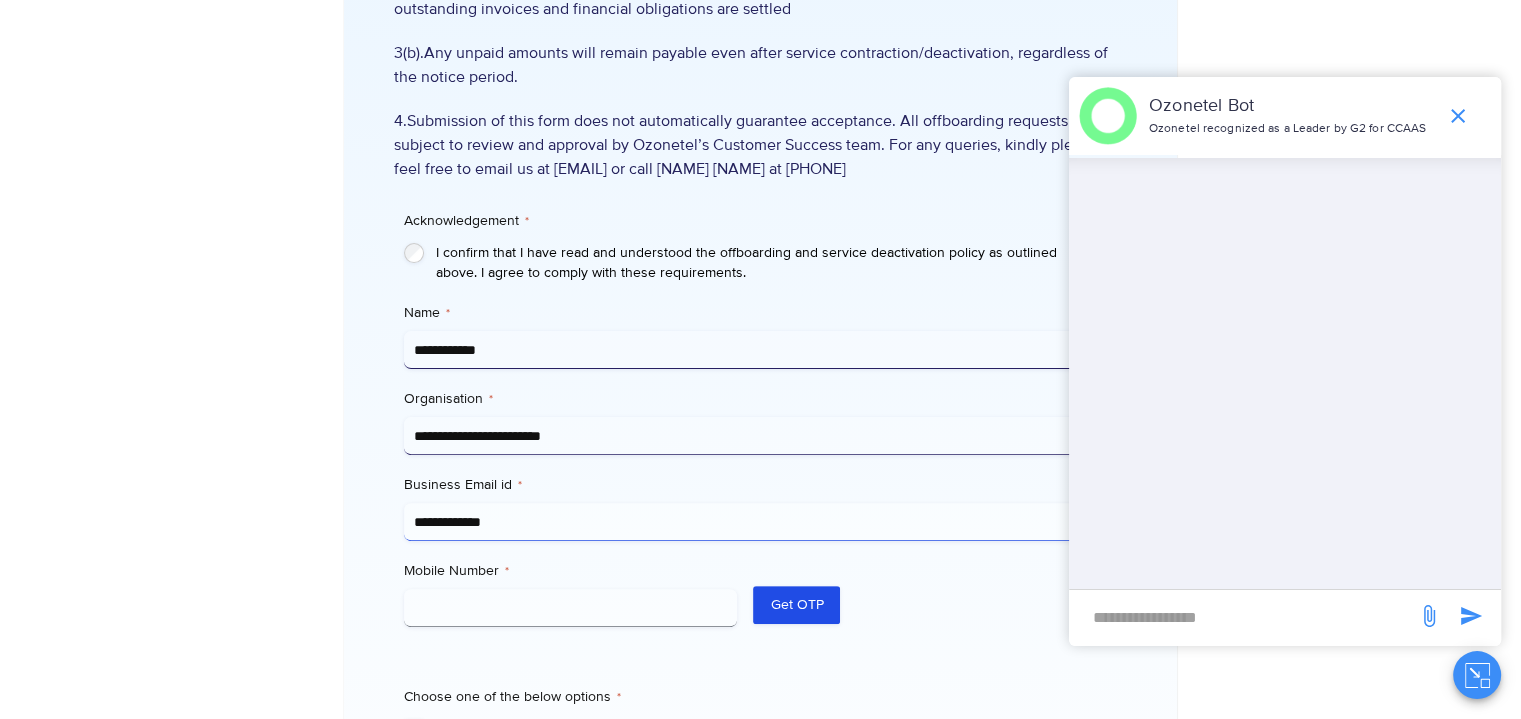type on "**********" 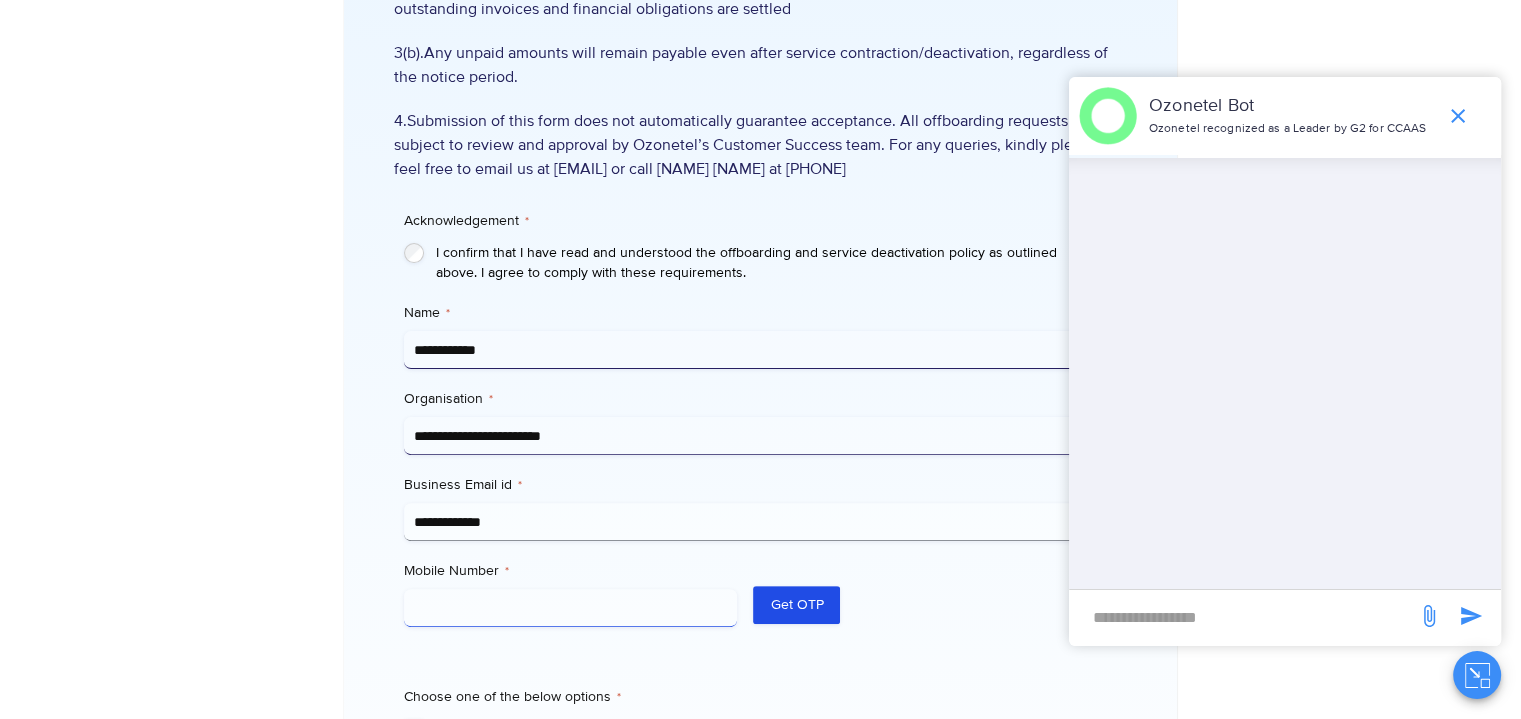 click on "Mobile Number *" at bounding box center [571, 608] 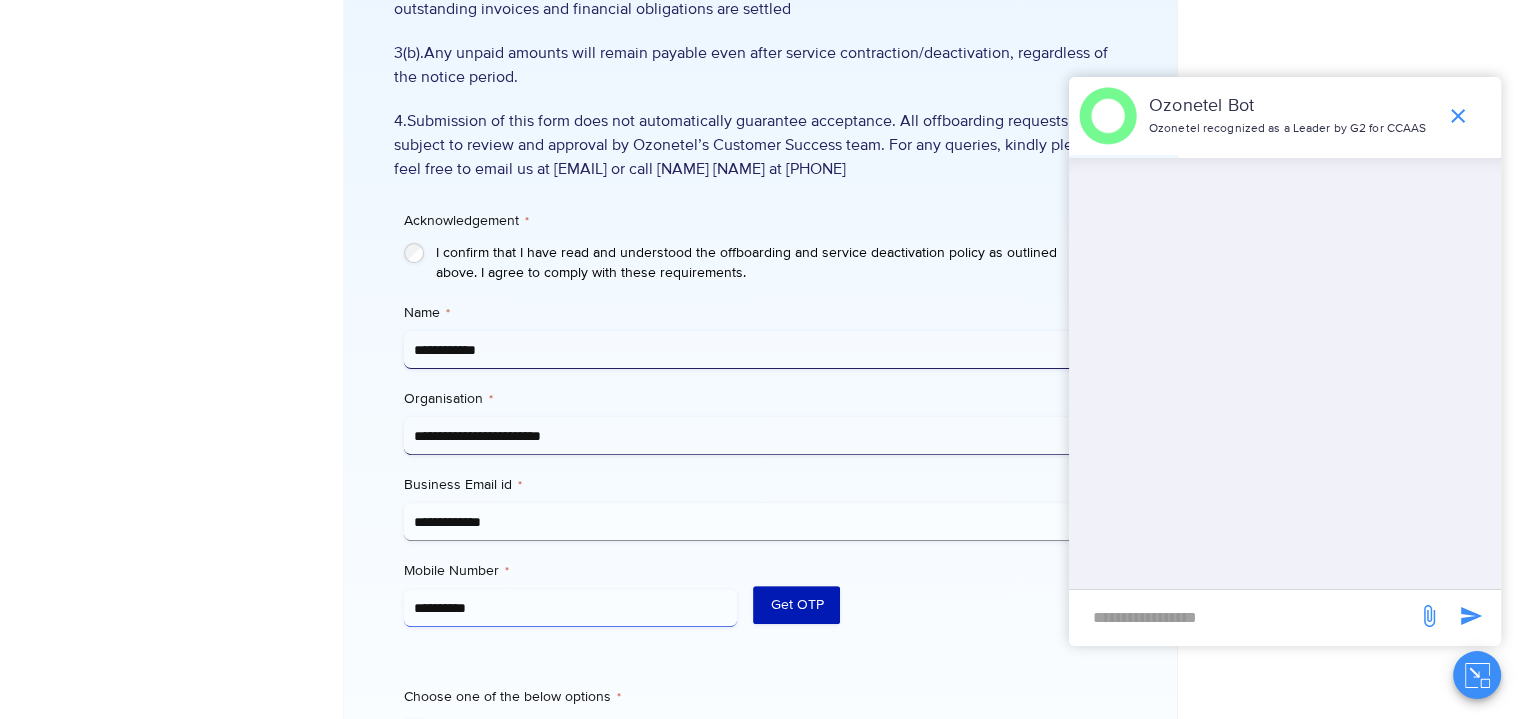 type on "**********" 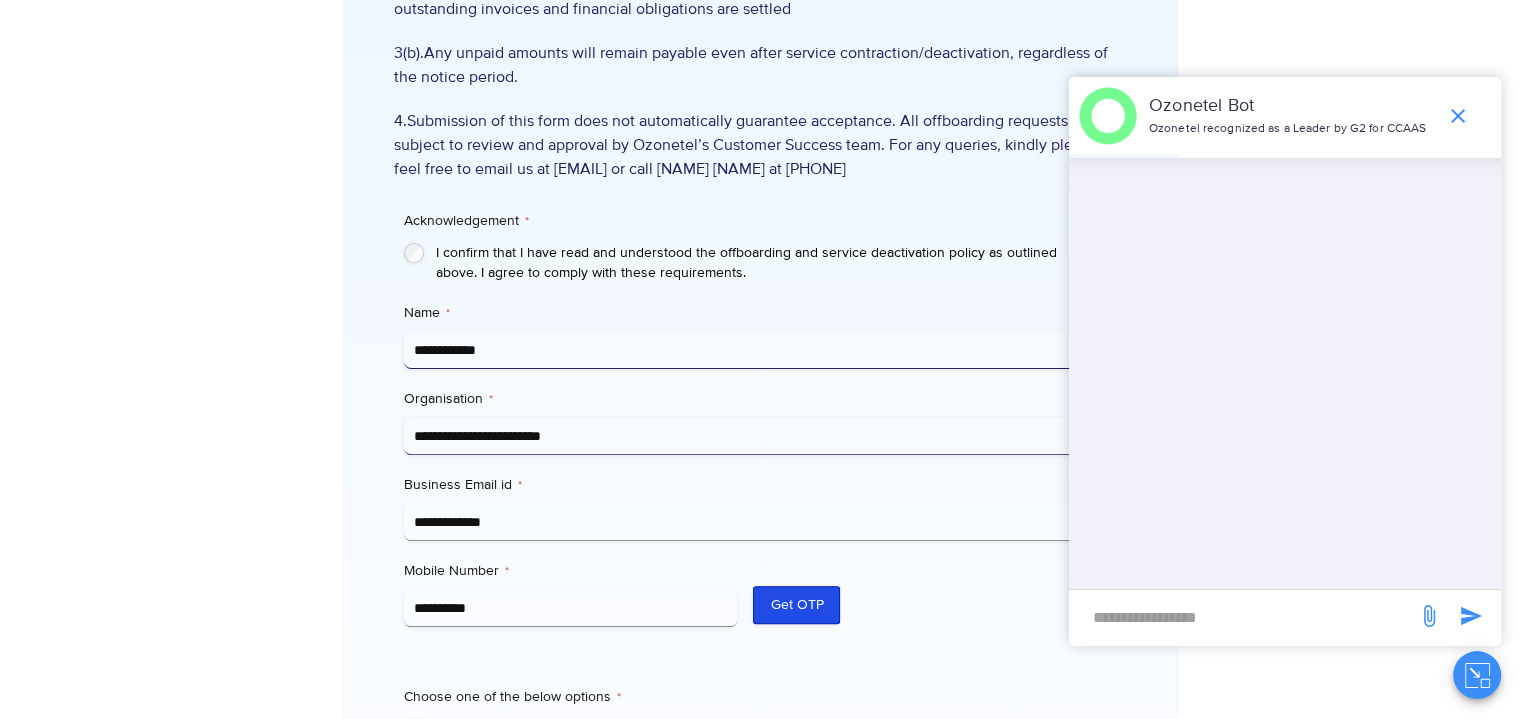 click on "Get OTP" at bounding box center [796, 605] 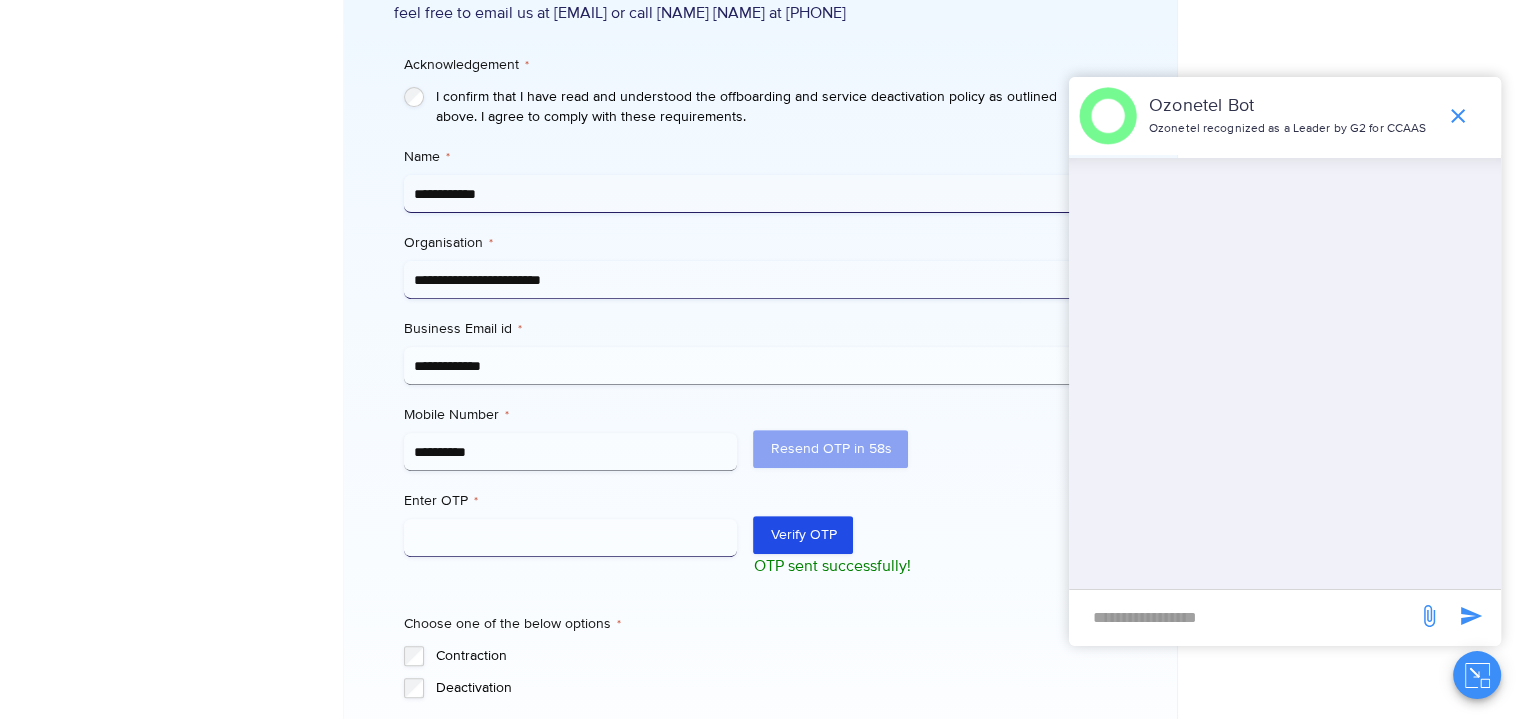 scroll, scrollTop: 674, scrollLeft: 0, axis: vertical 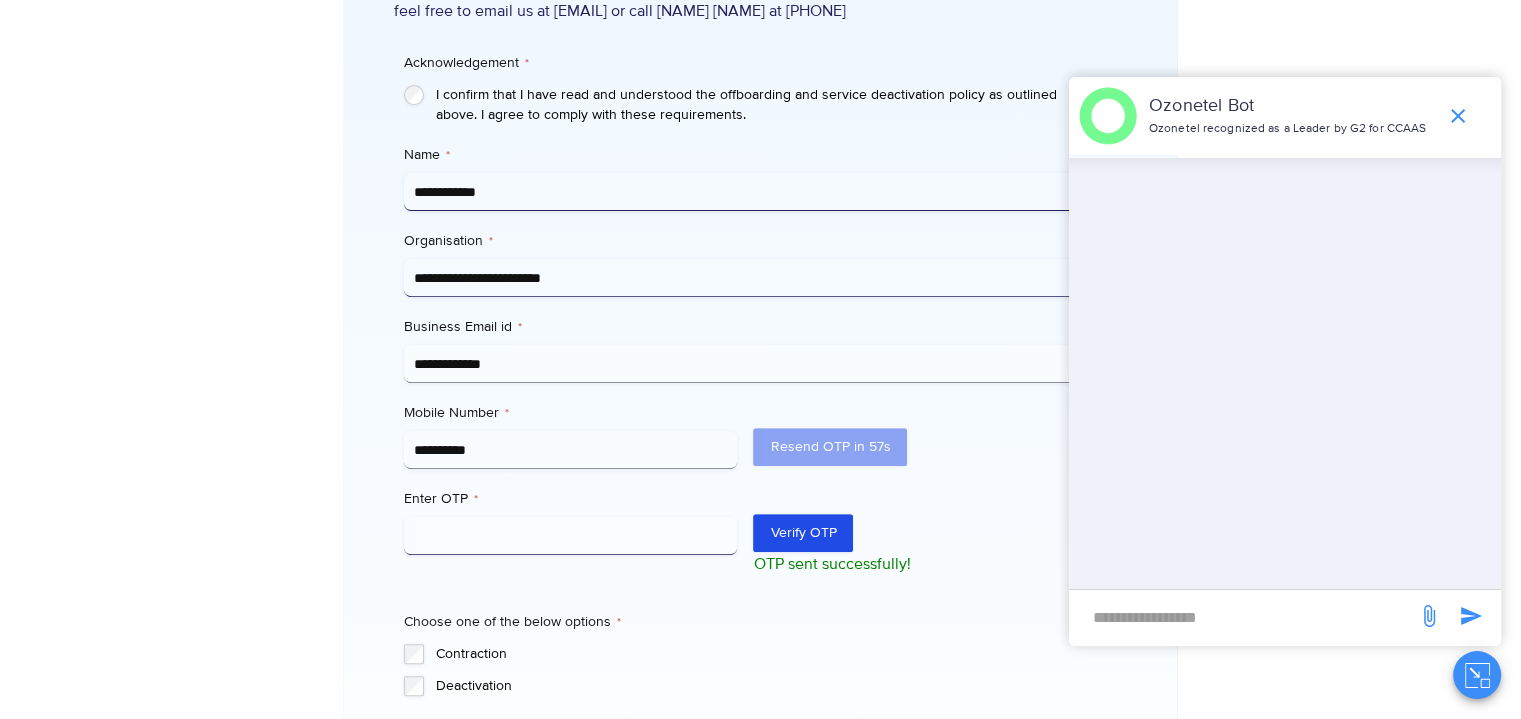 click on "Enter OTP *" at bounding box center [571, 536] 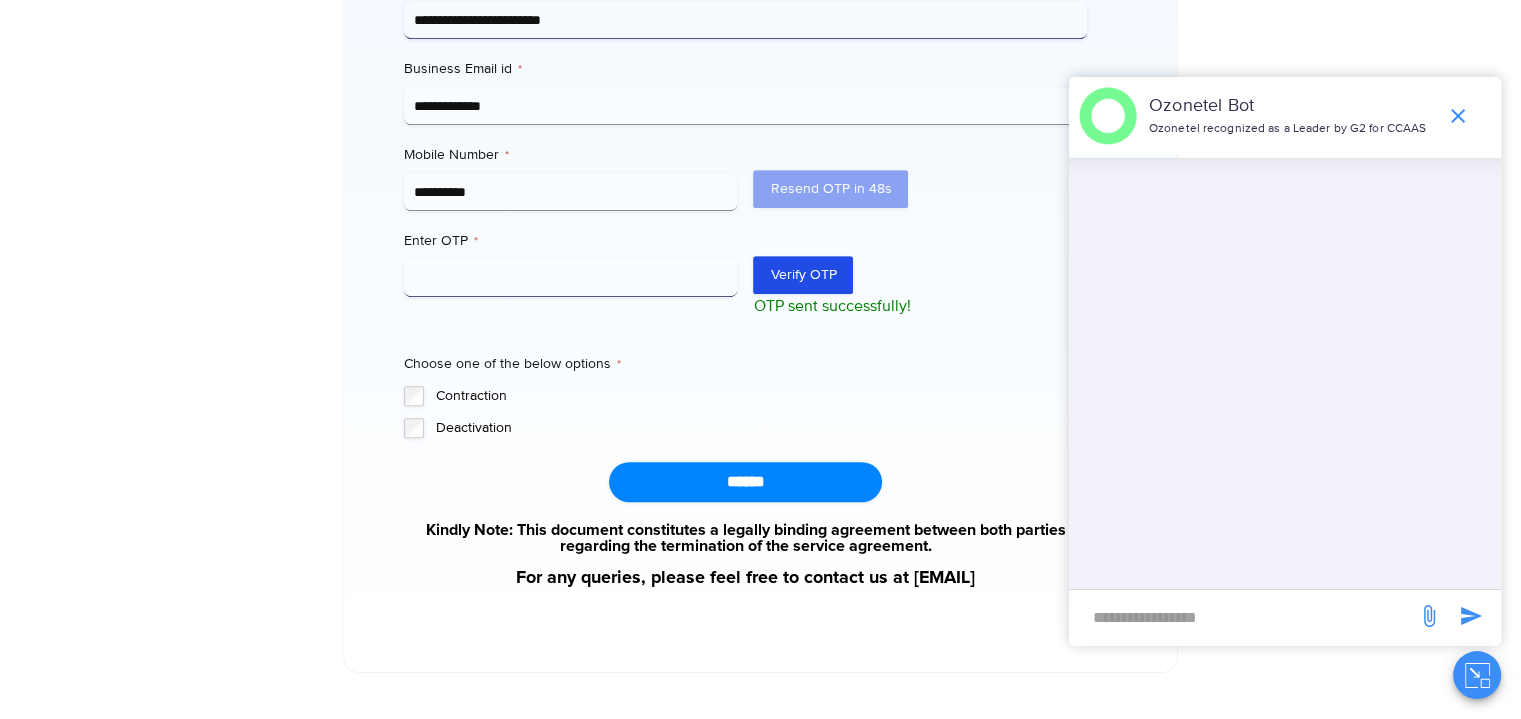 scroll, scrollTop: 934, scrollLeft: 0, axis: vertical 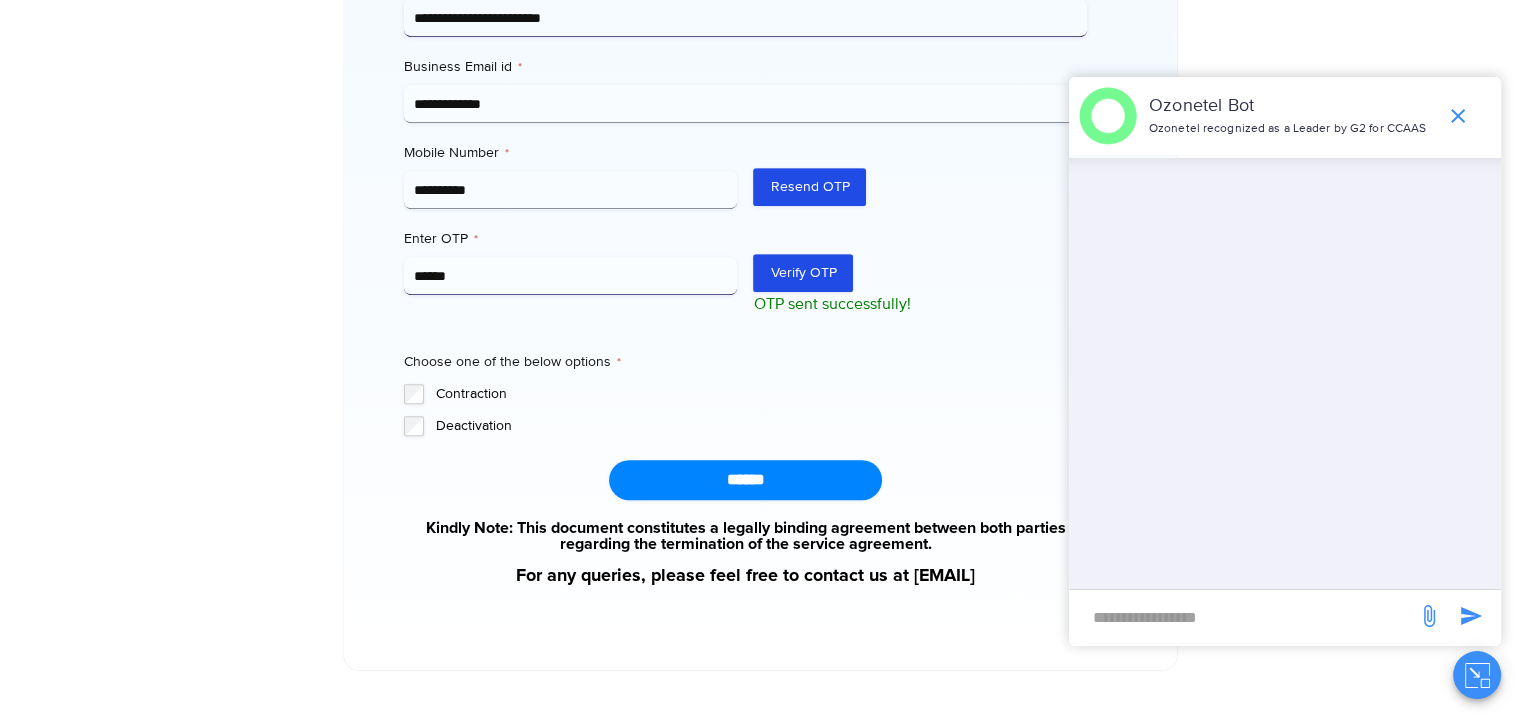 type on "******" 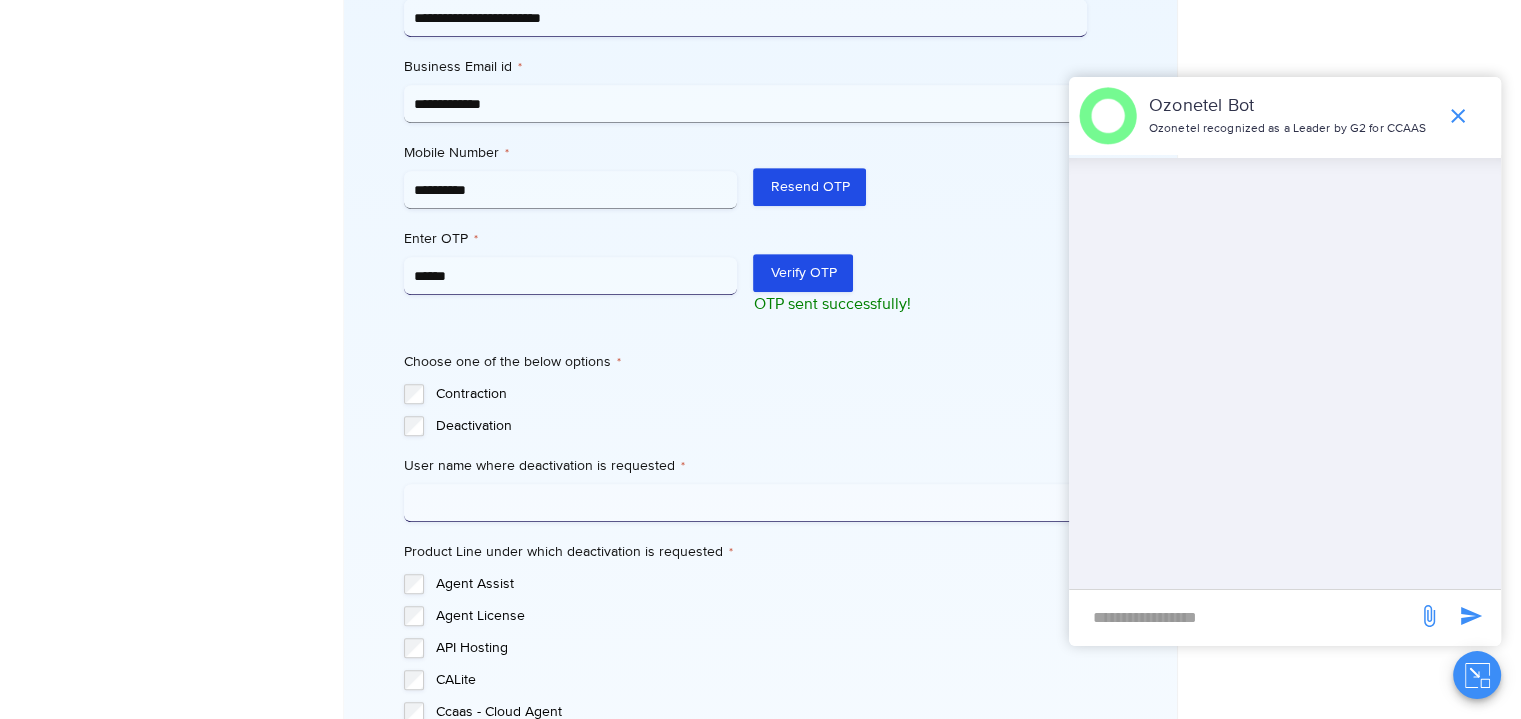 click on "User name where deactivation is requested *" at bounding box center [745, 503] 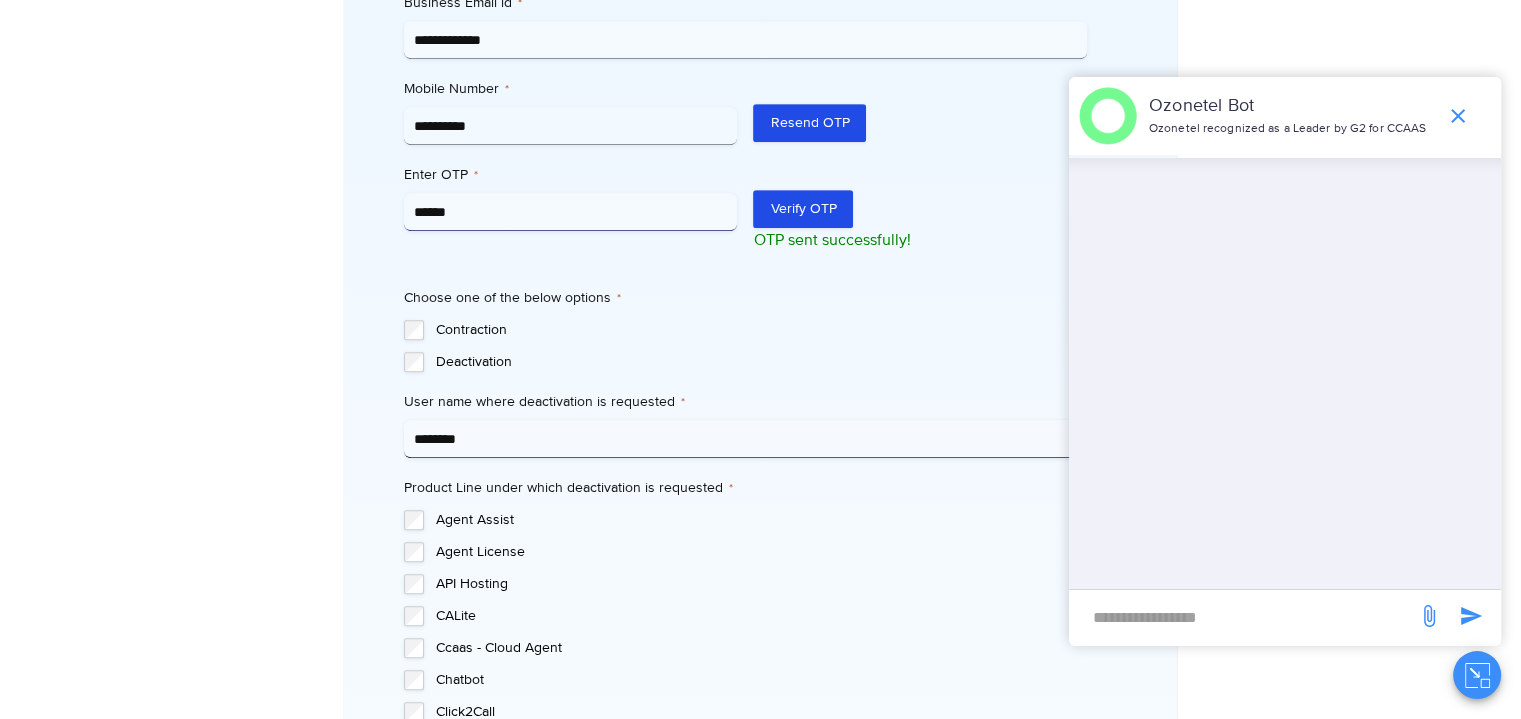 scroll, scrollTop: 1012, scrollLeft: 0, axis: vertical 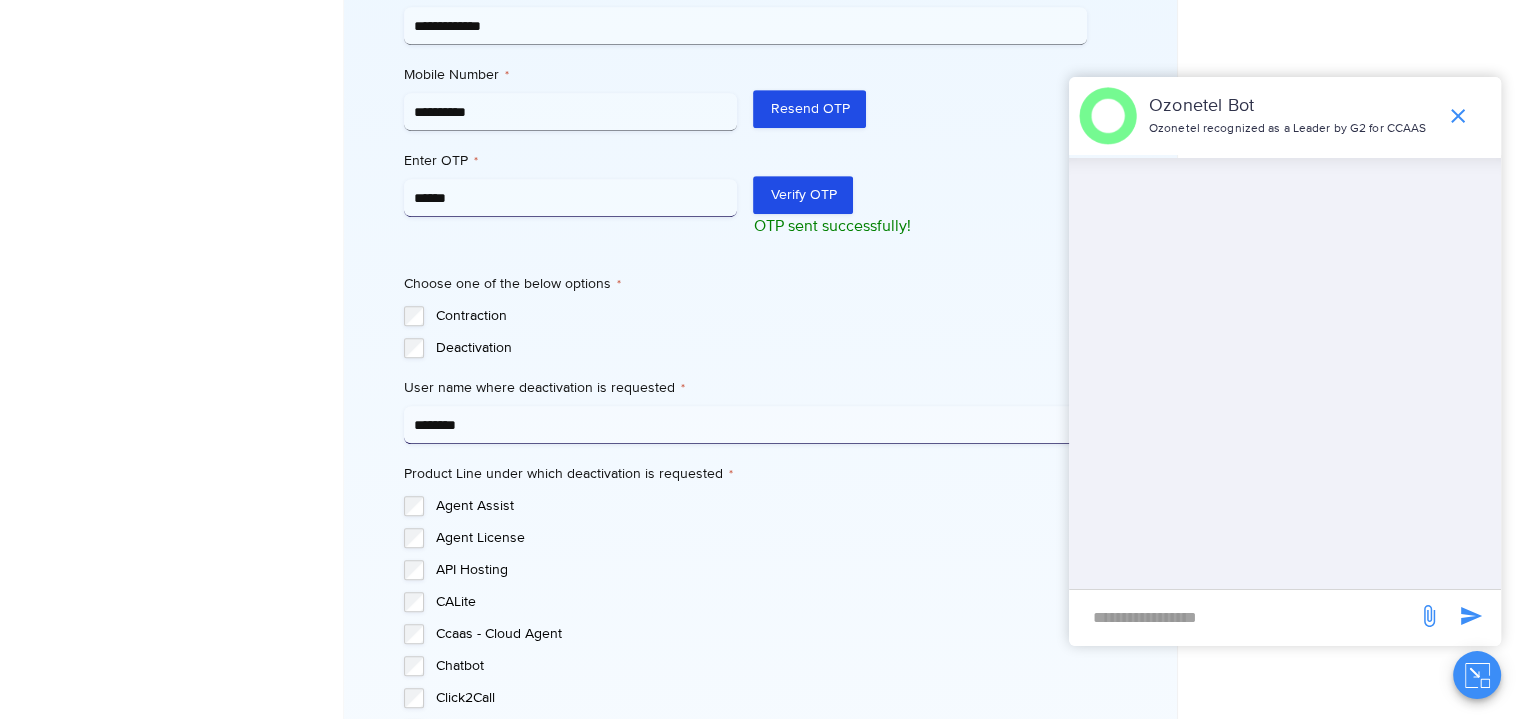 type on "********" 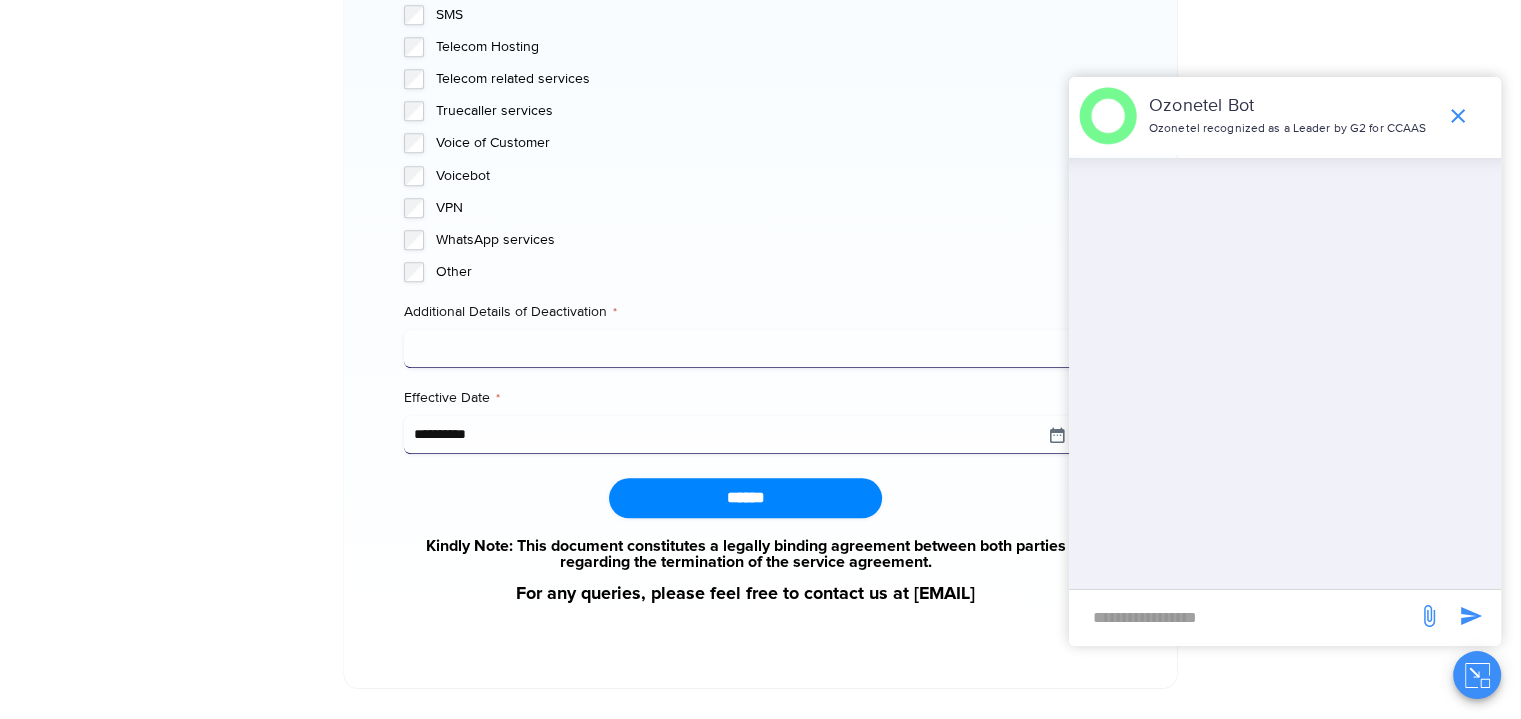 scroll, scrollTop: 2055, scrollLeft: 0, axis: vertical 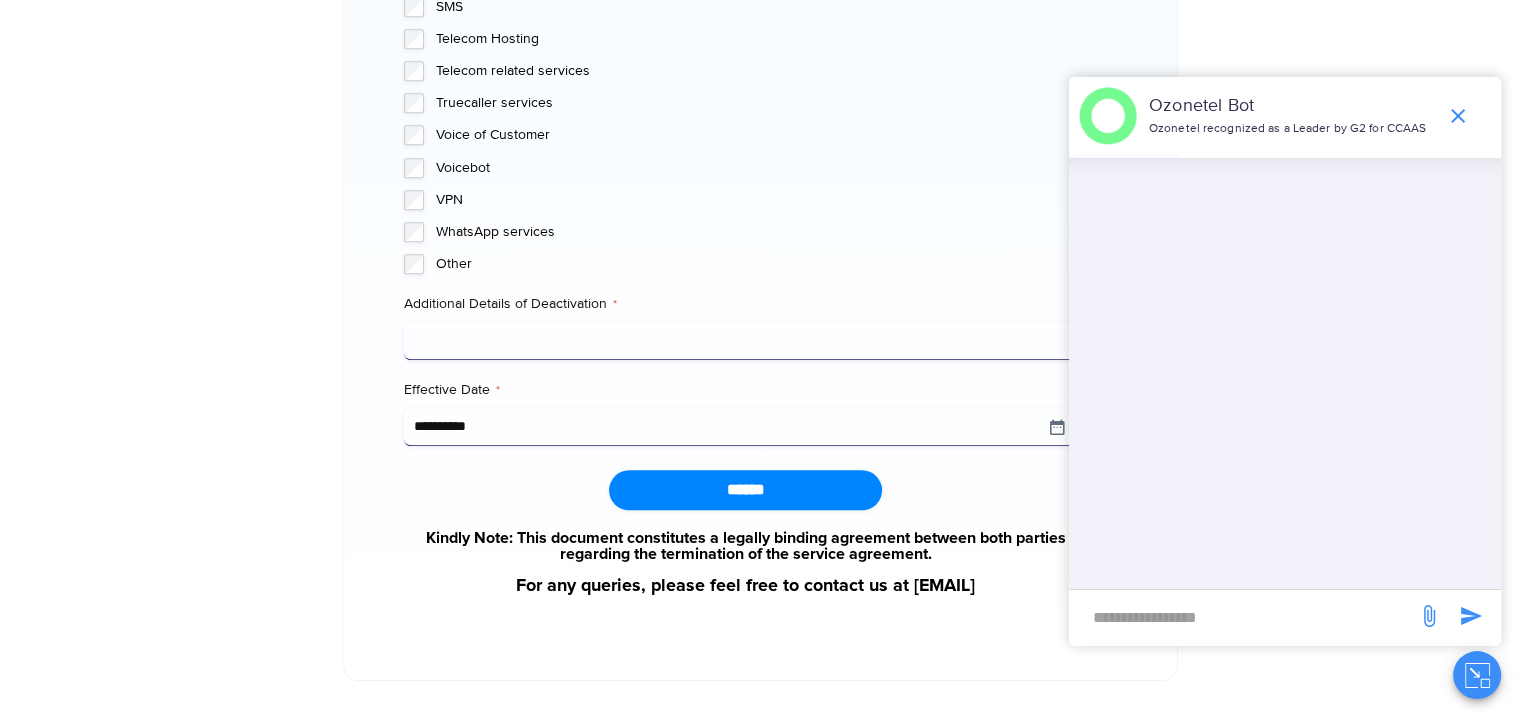click on "Additional Details of Deactivation *" at bounding box center [745, 341] 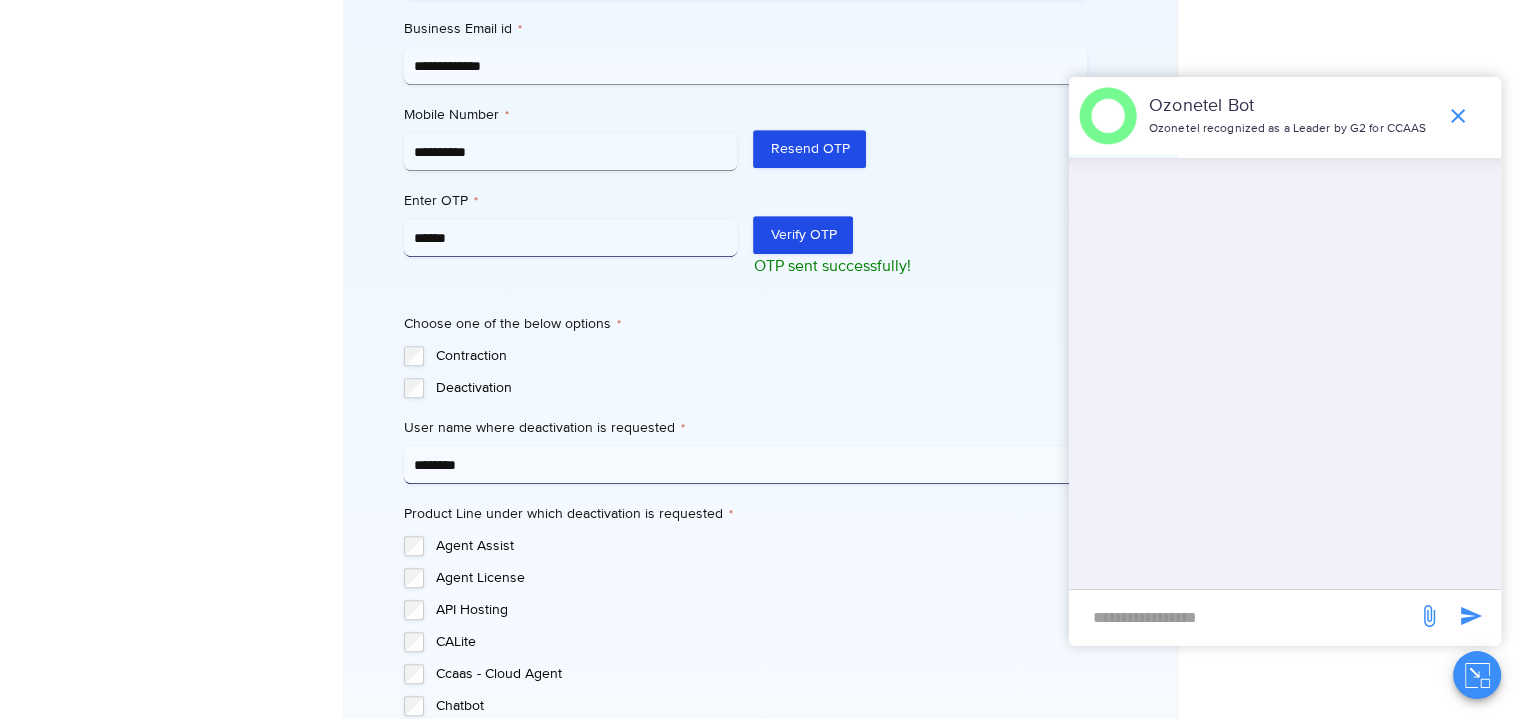 scroll, scrollTop: 967, scrollLeft: 0, axis: vertical 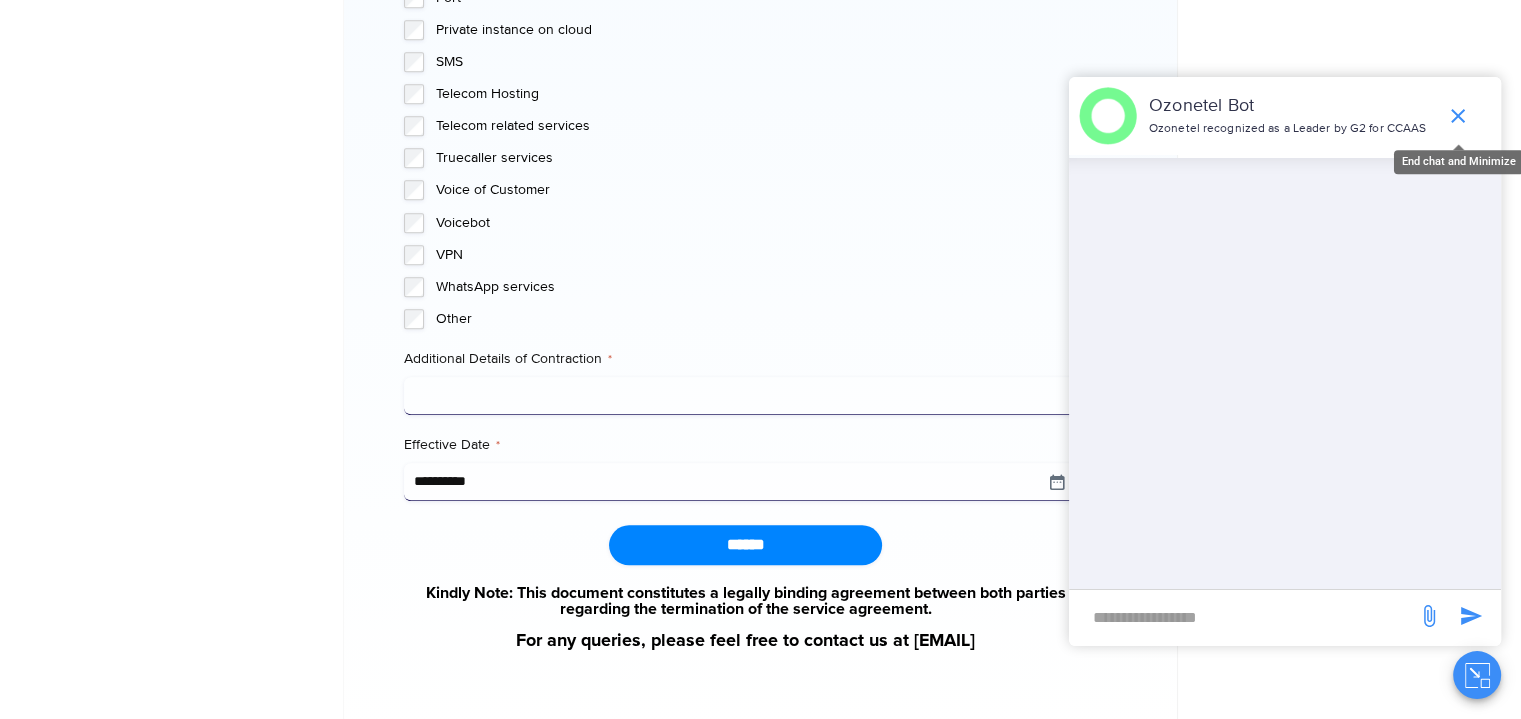 click 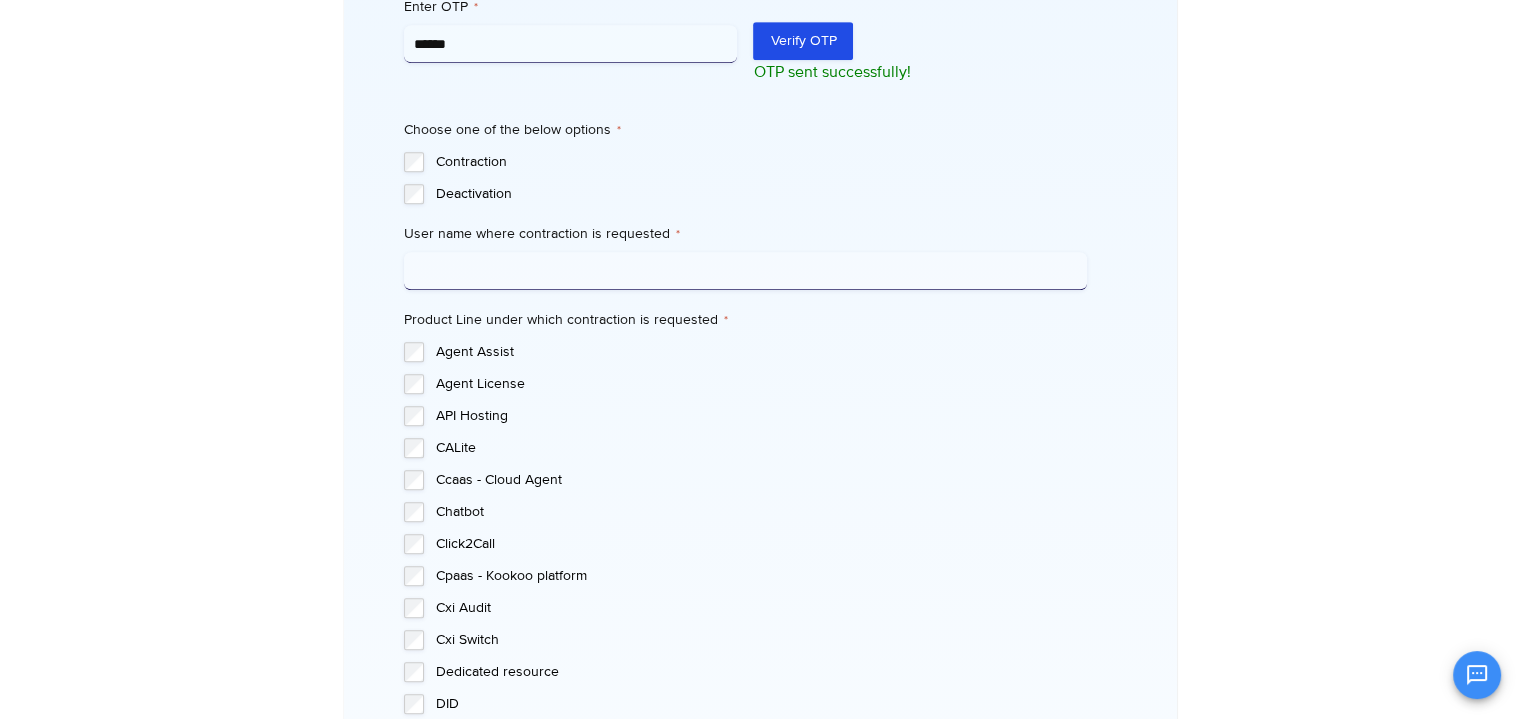 scroll, scrollTop: 1164, scrollLeft: 0, axis: vertical 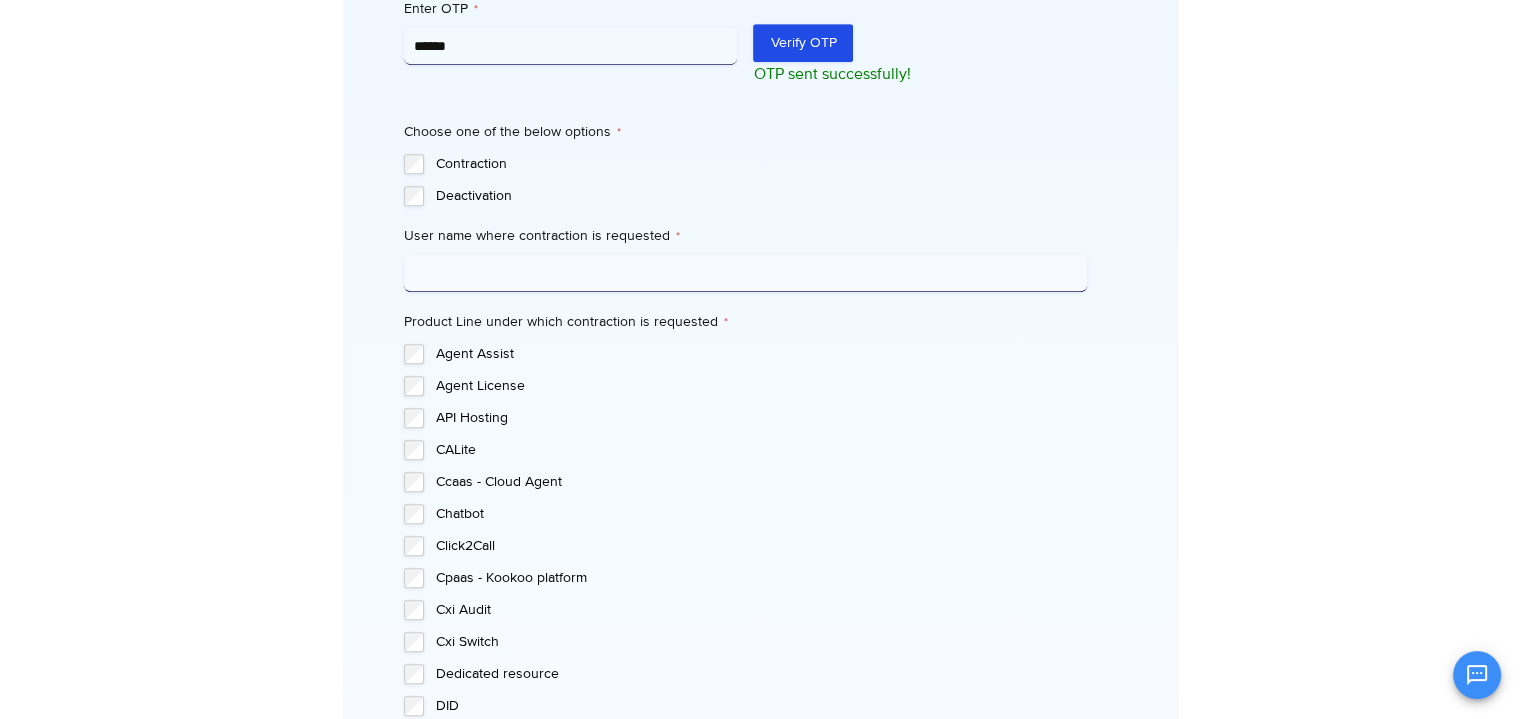 click on "User name where contraction is requested *" at bounding box center [745, 273] 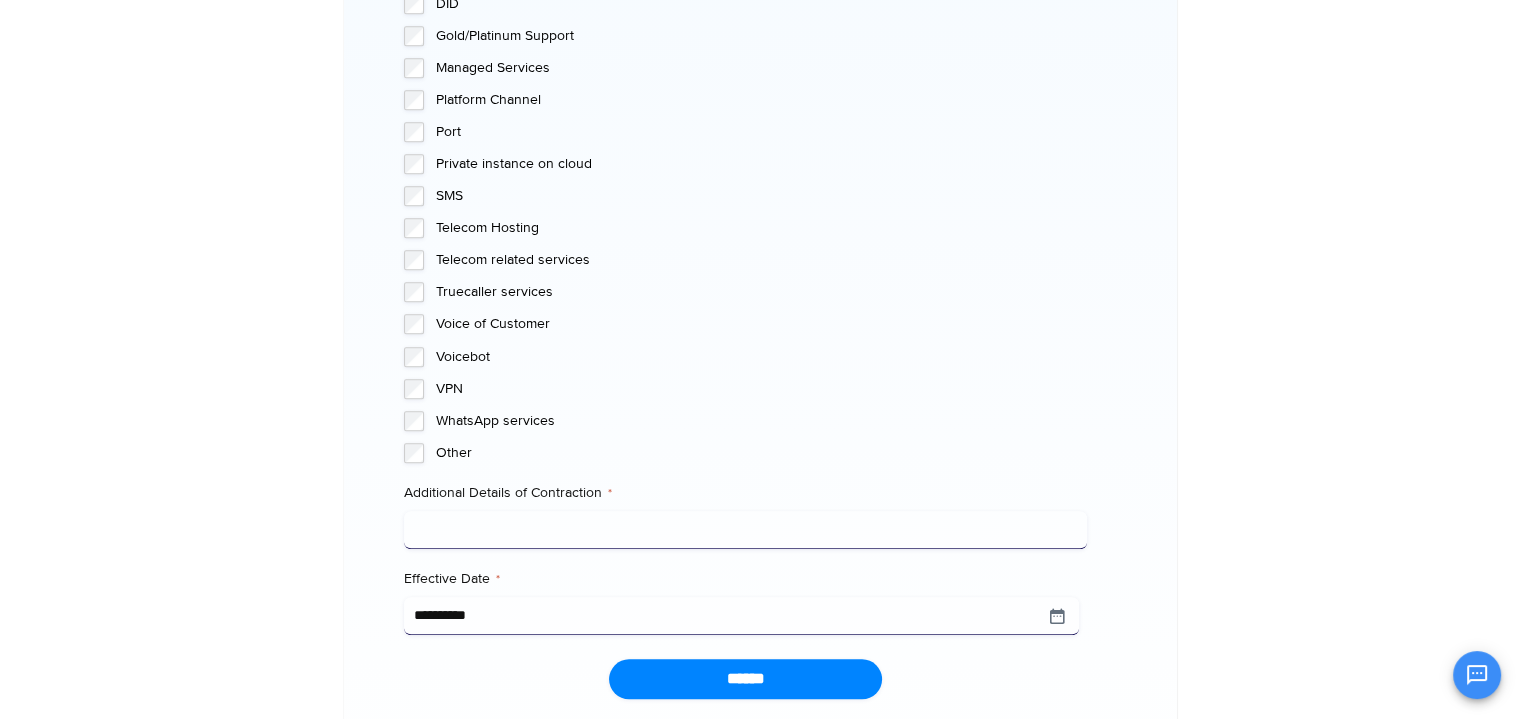 scroll, scrollTop: 1868, scrollLeft: 0, axis: vertical 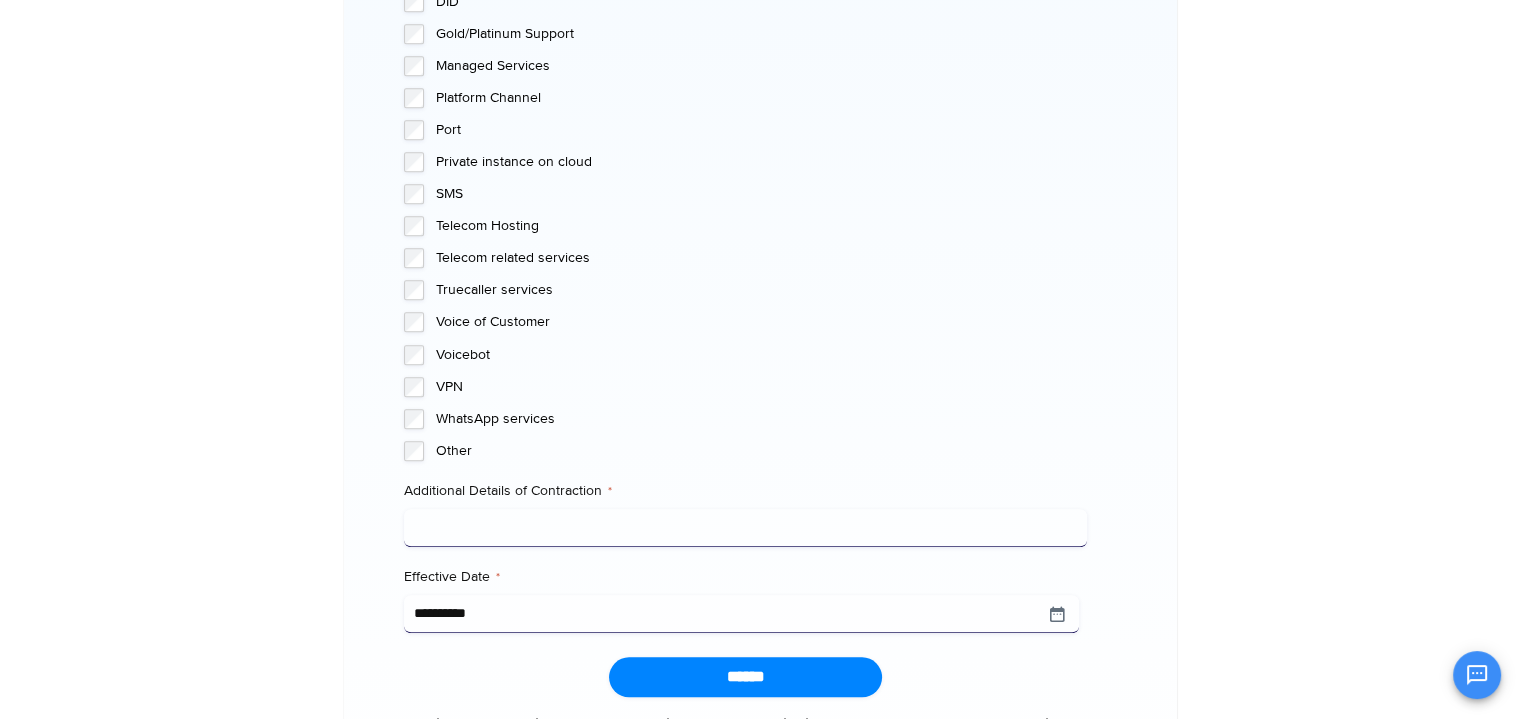type on "********" 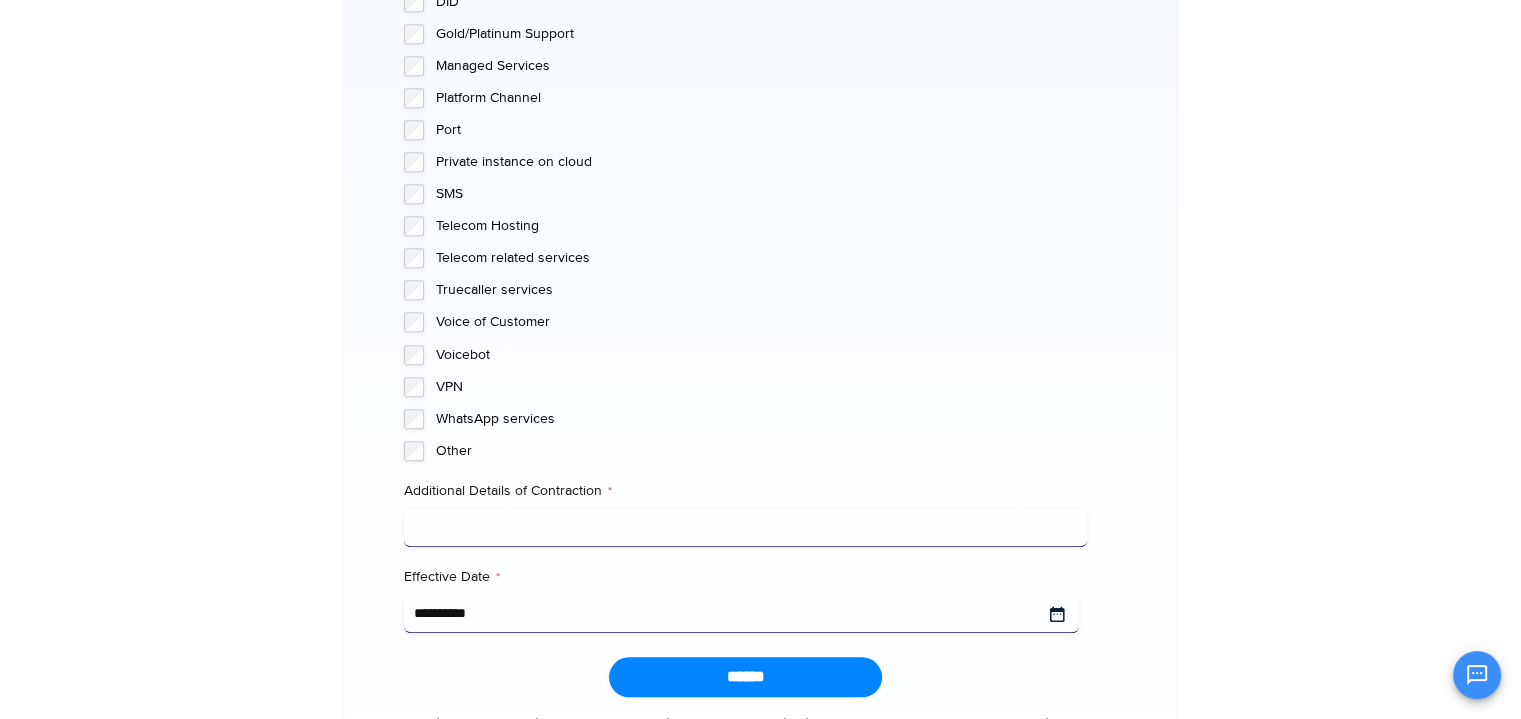click on "[COUNTRY] : [PHONE]
[COUNTRY] : [PHONE]
Click to talk to us!
Call in progress...
1 2 3 4 5 6 7 8 9 # 0
Products
AI & CX
Voice AI Agents
Agent Assist" at bounding box center [760, -452] 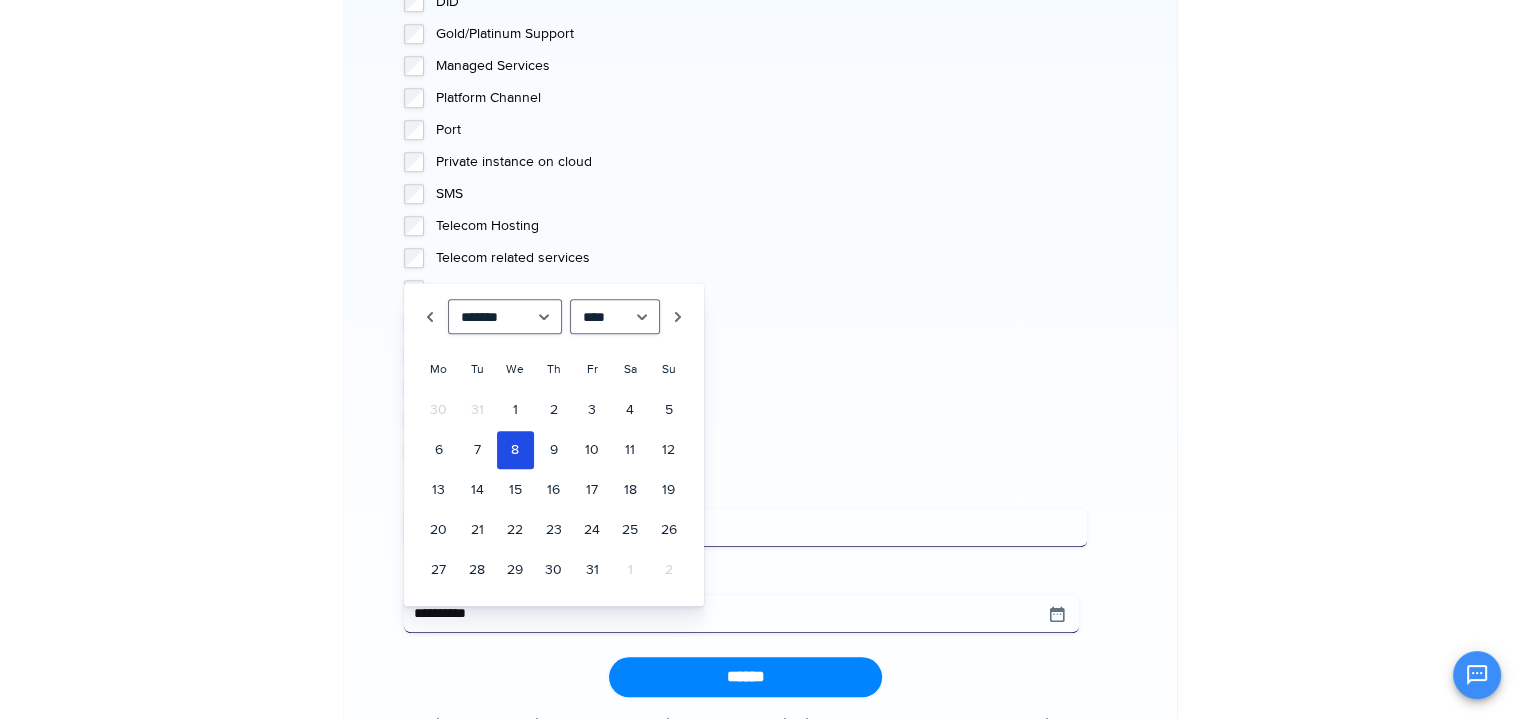 click on "1" at bounding box center (630, 570) 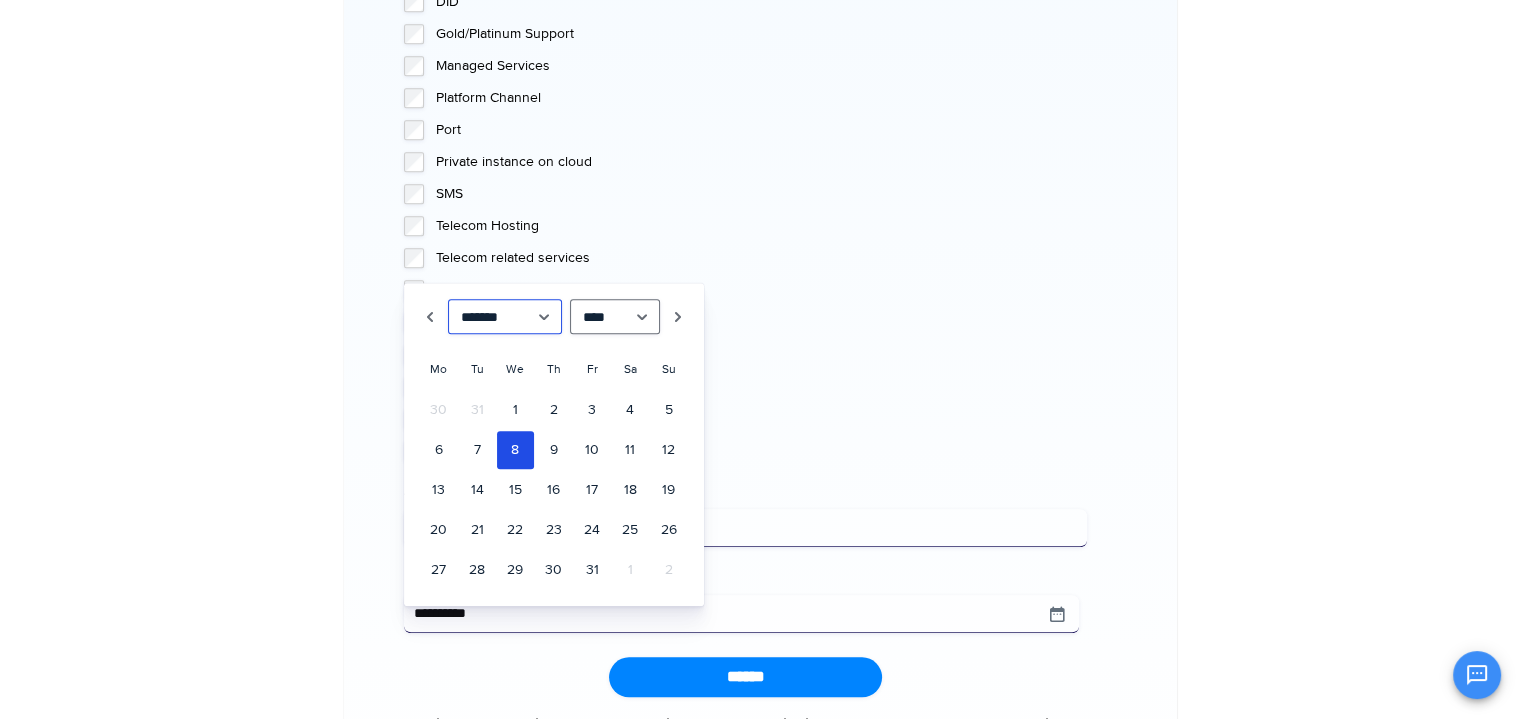 click on "******* ******** ***** ***** *** **** **** ****** ********* ******* ******** ********" at bounding box center (505, 316) 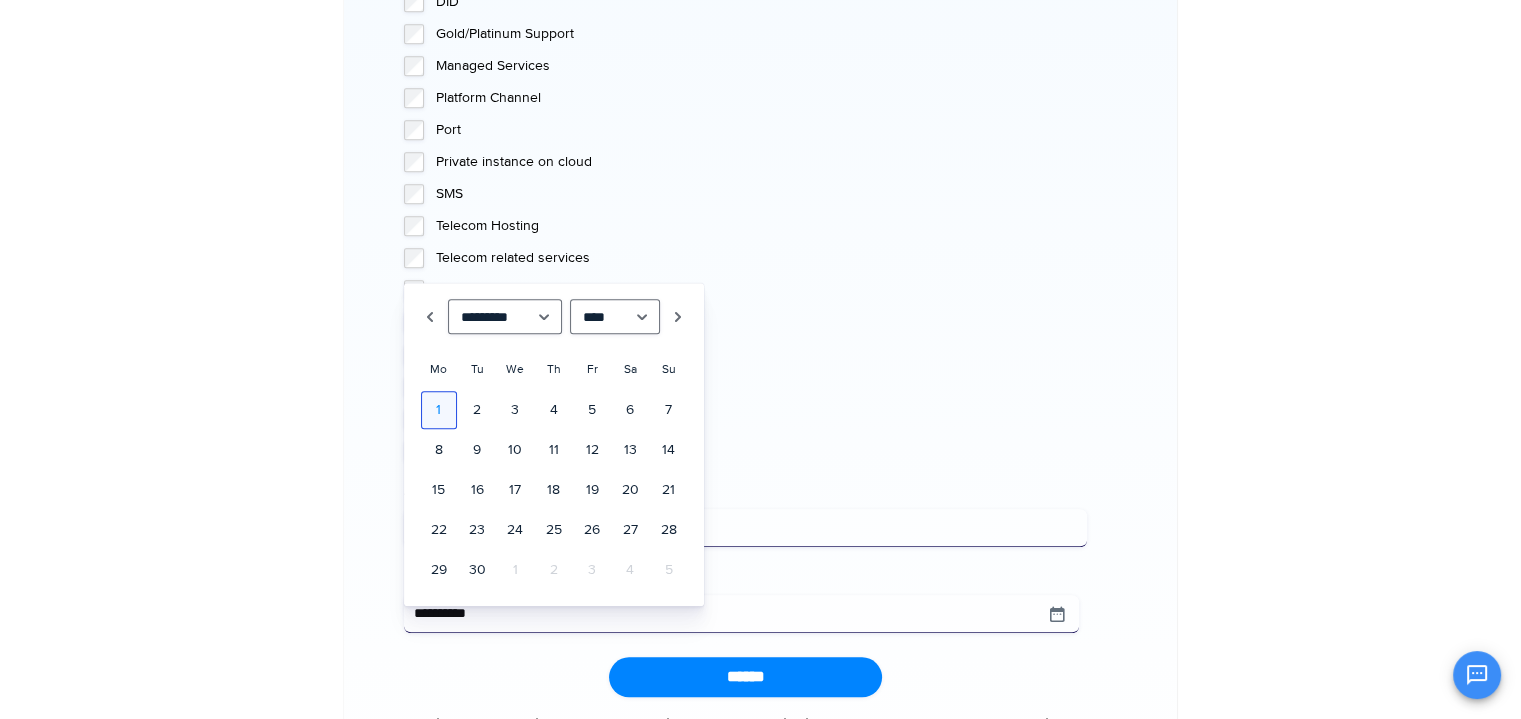 click on "1" at bounding box center (439, 410) 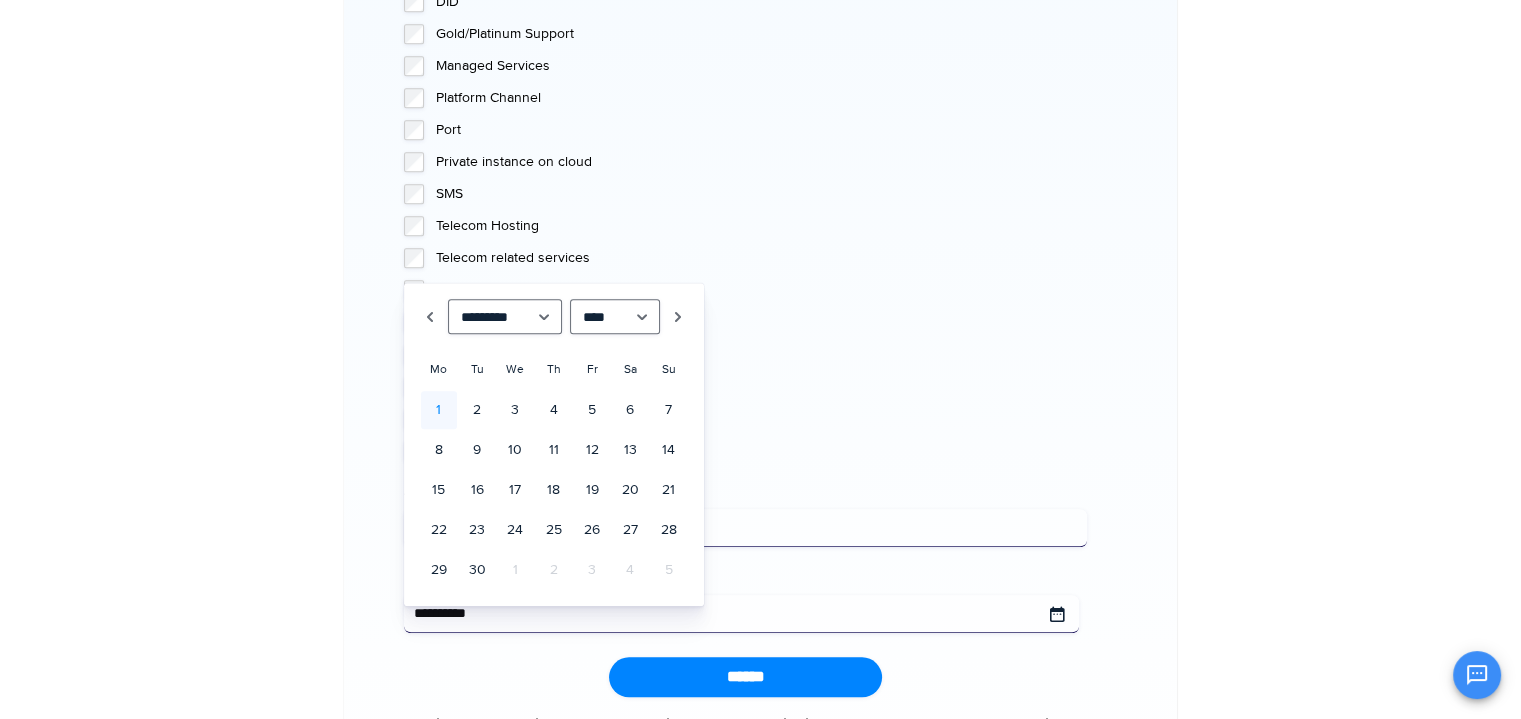 type on "**********" 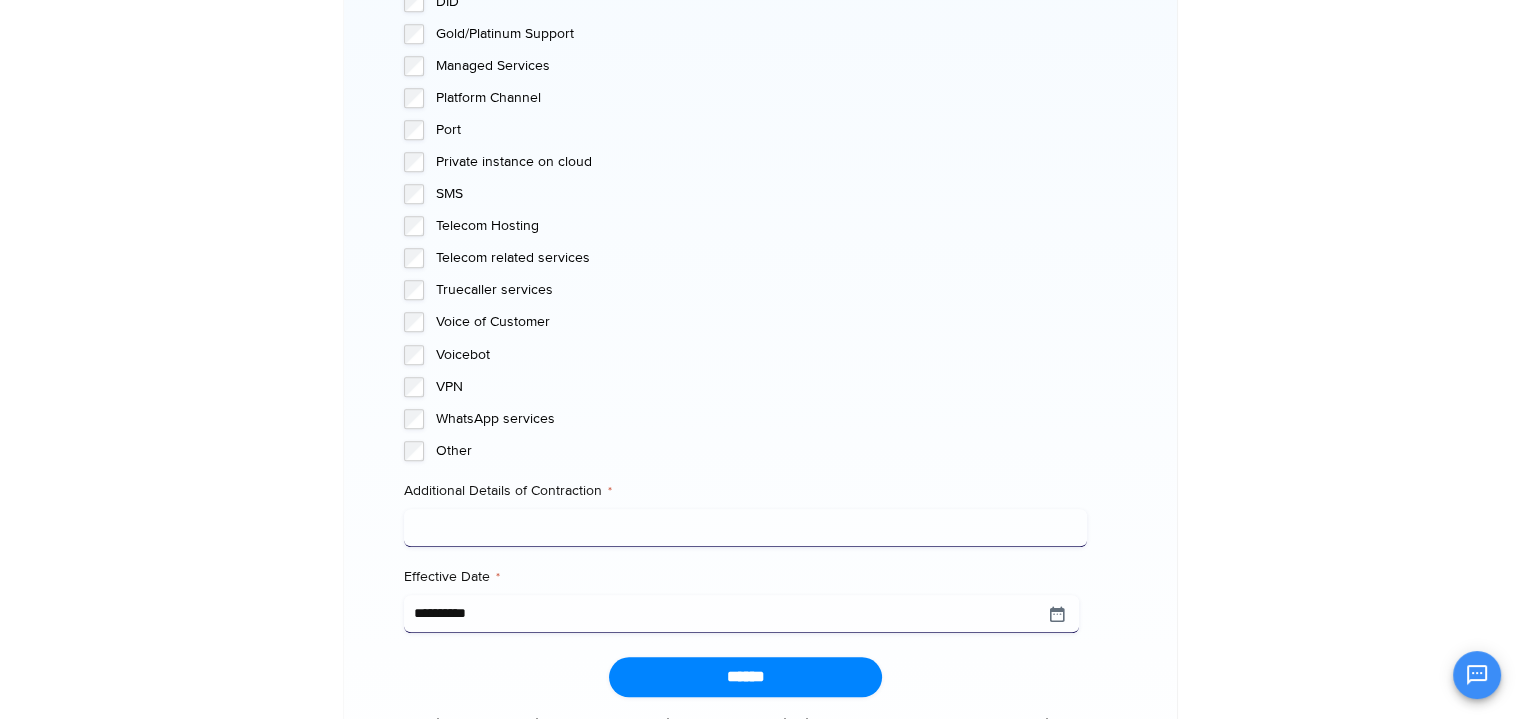 click on "Additional Details of Contraction *" at bounding box center (745, 528) 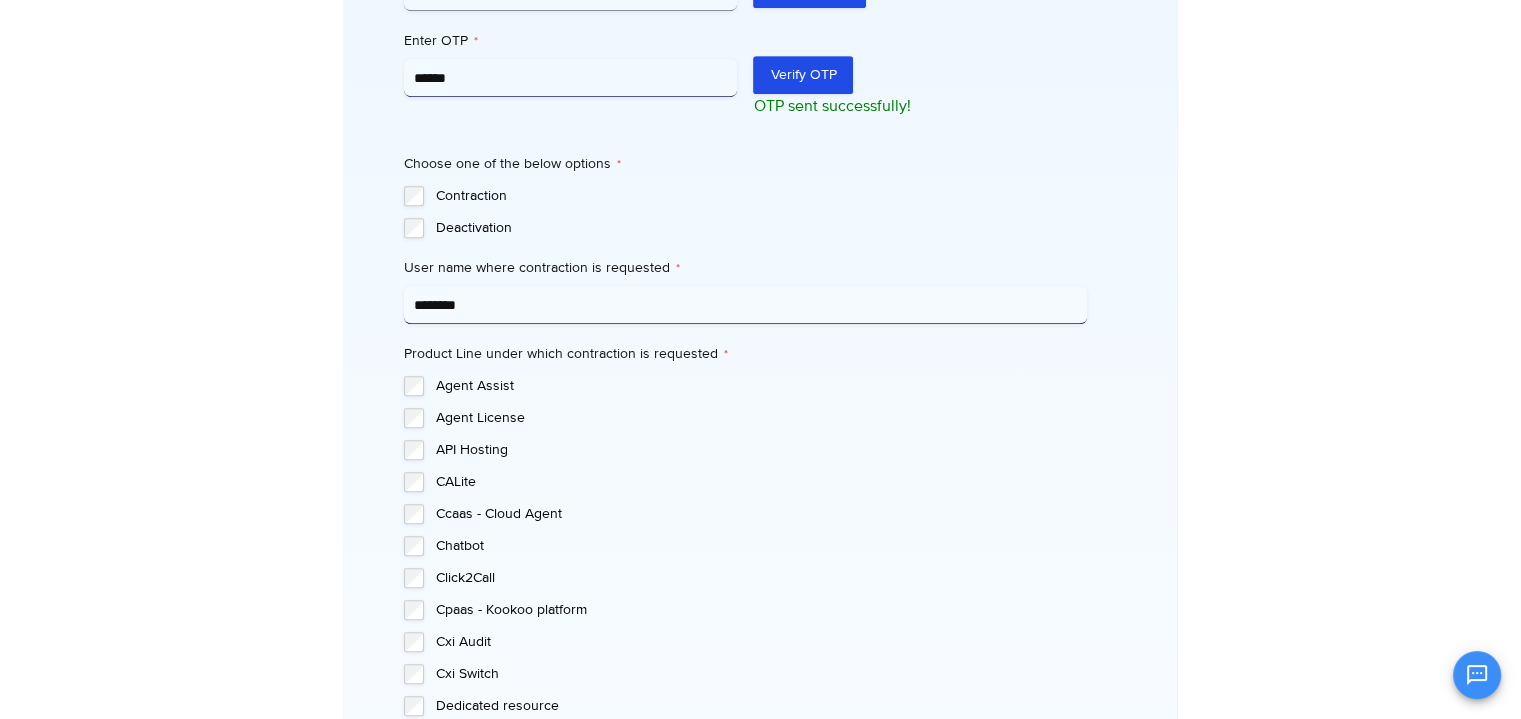 scroll, scrollTop: 1132, scrollLeft: 0, axis: vertical 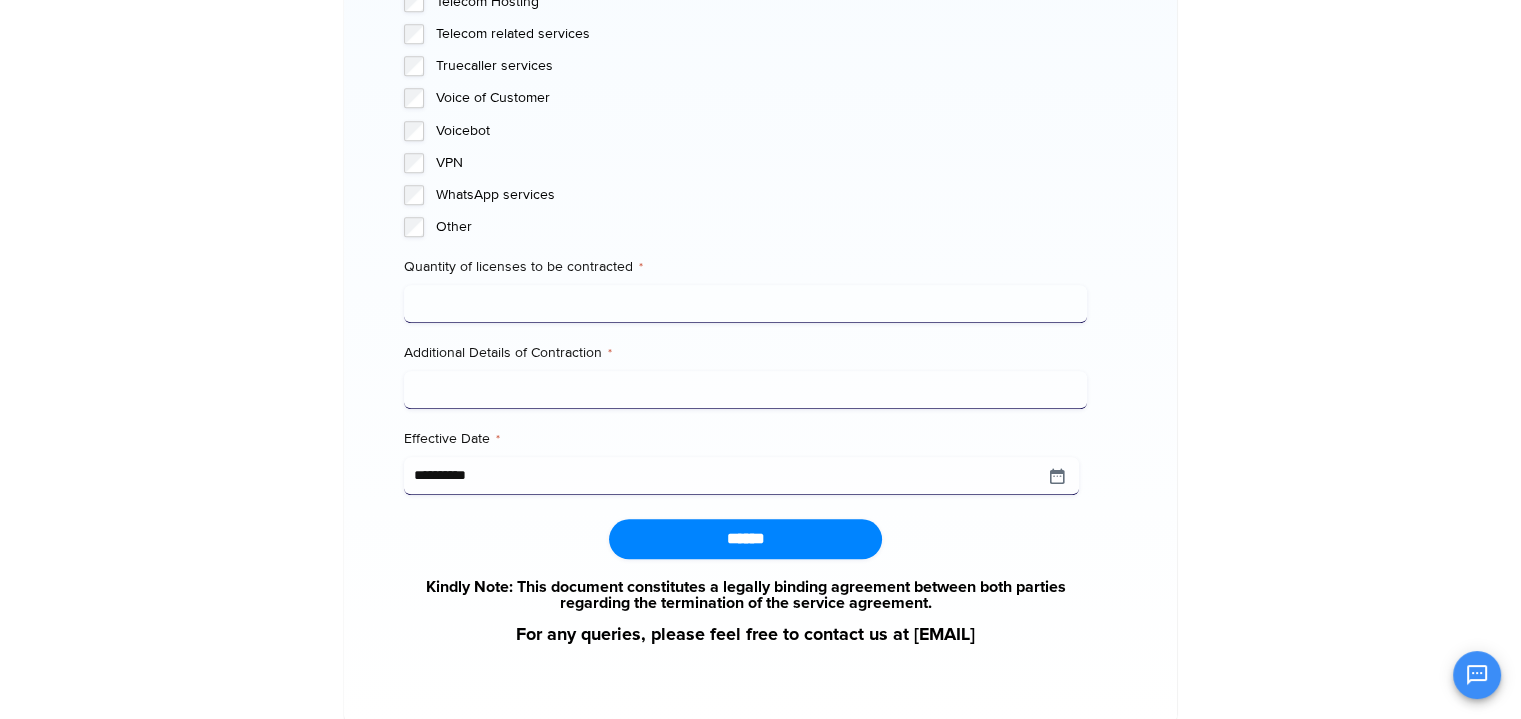 click on "Quantity of licenses to be contracted *" at bounding box center (745, 304) 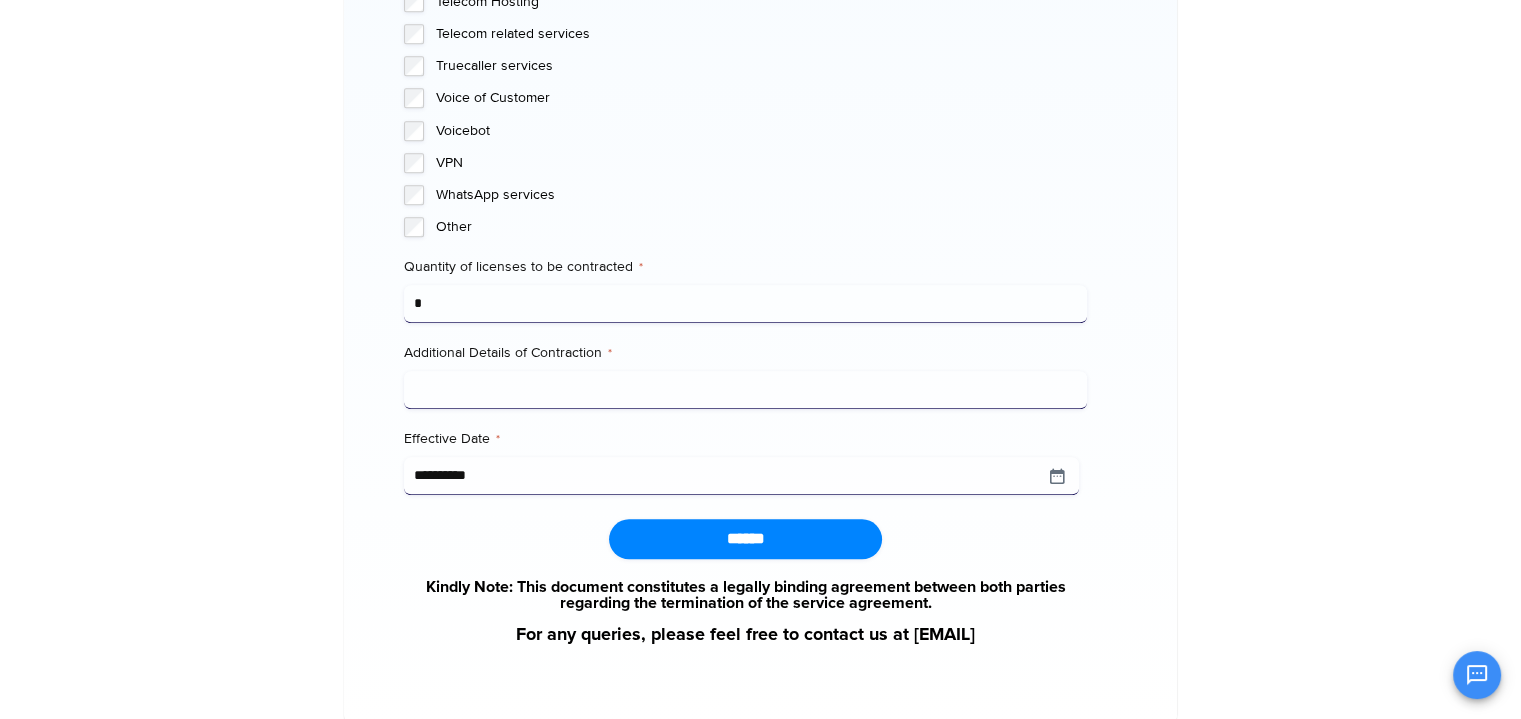 type on "*" 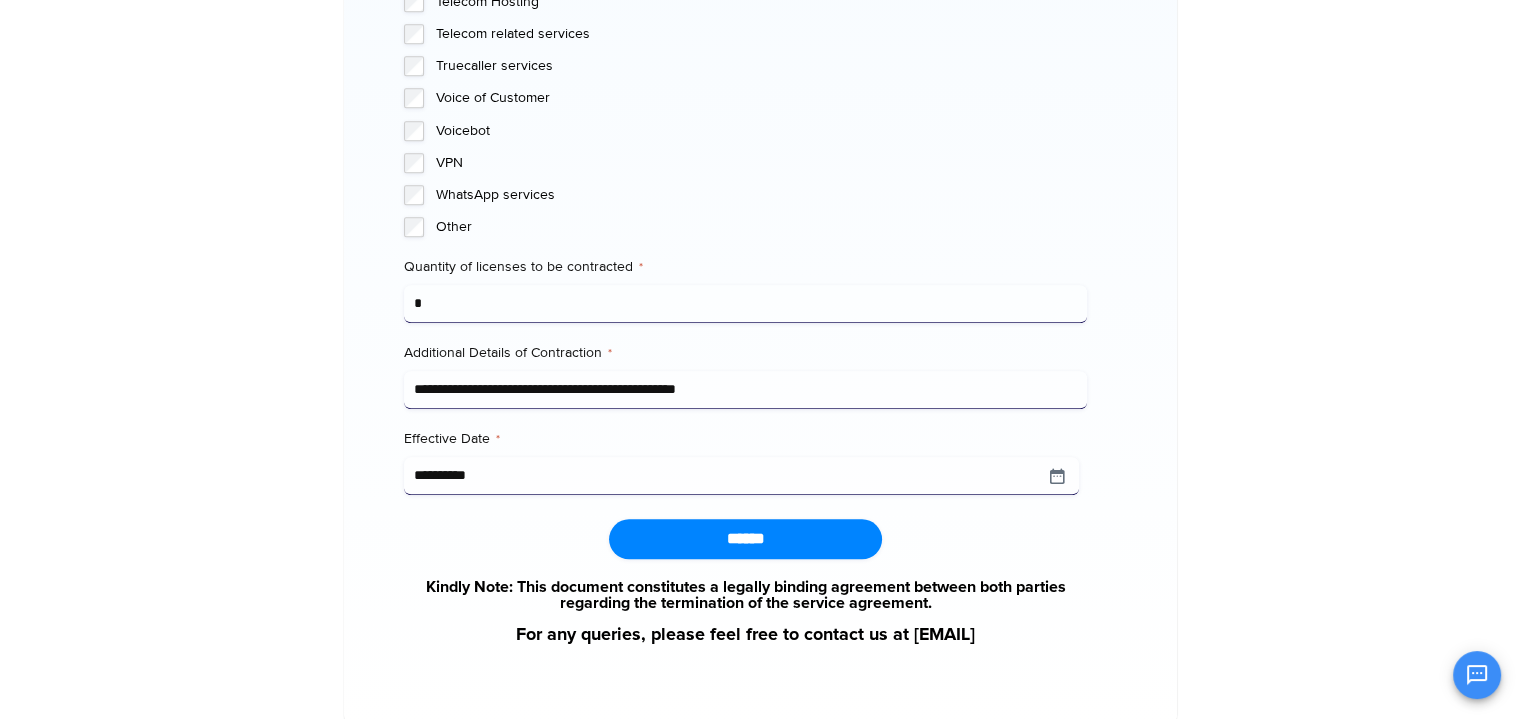 type on "**********" 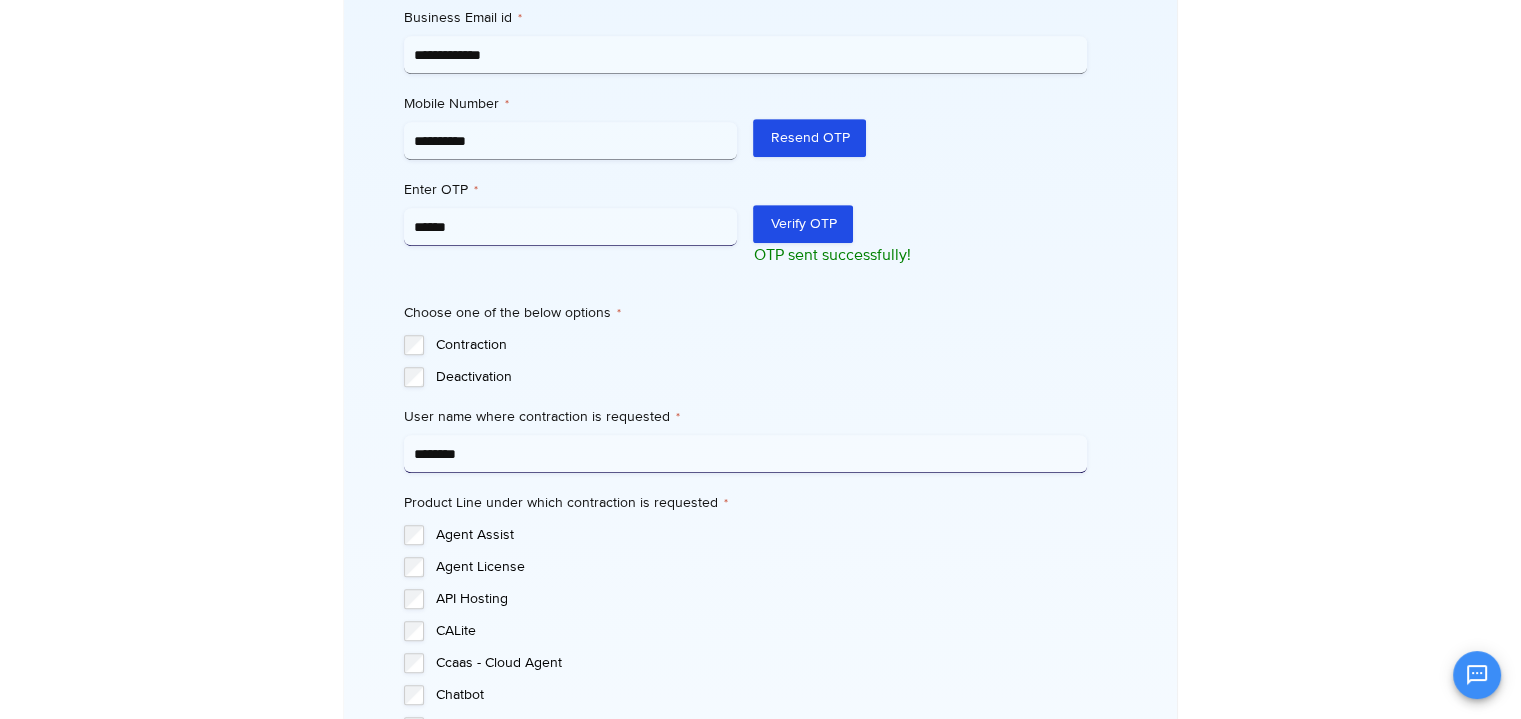 scroll, scrollTop: 982, scrollLeft: 0, axis: vertical 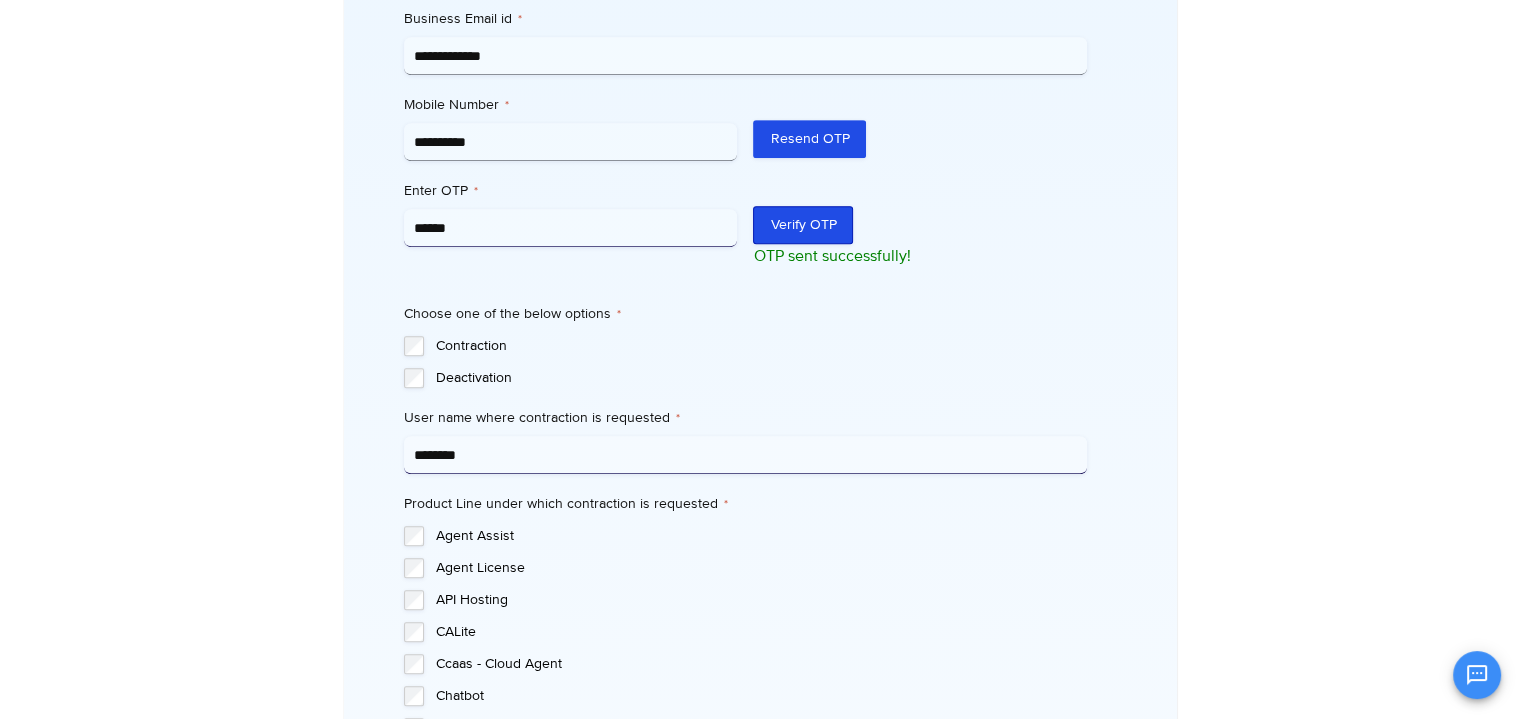 click on "Verify OTP" at bounding box center [803, 225] 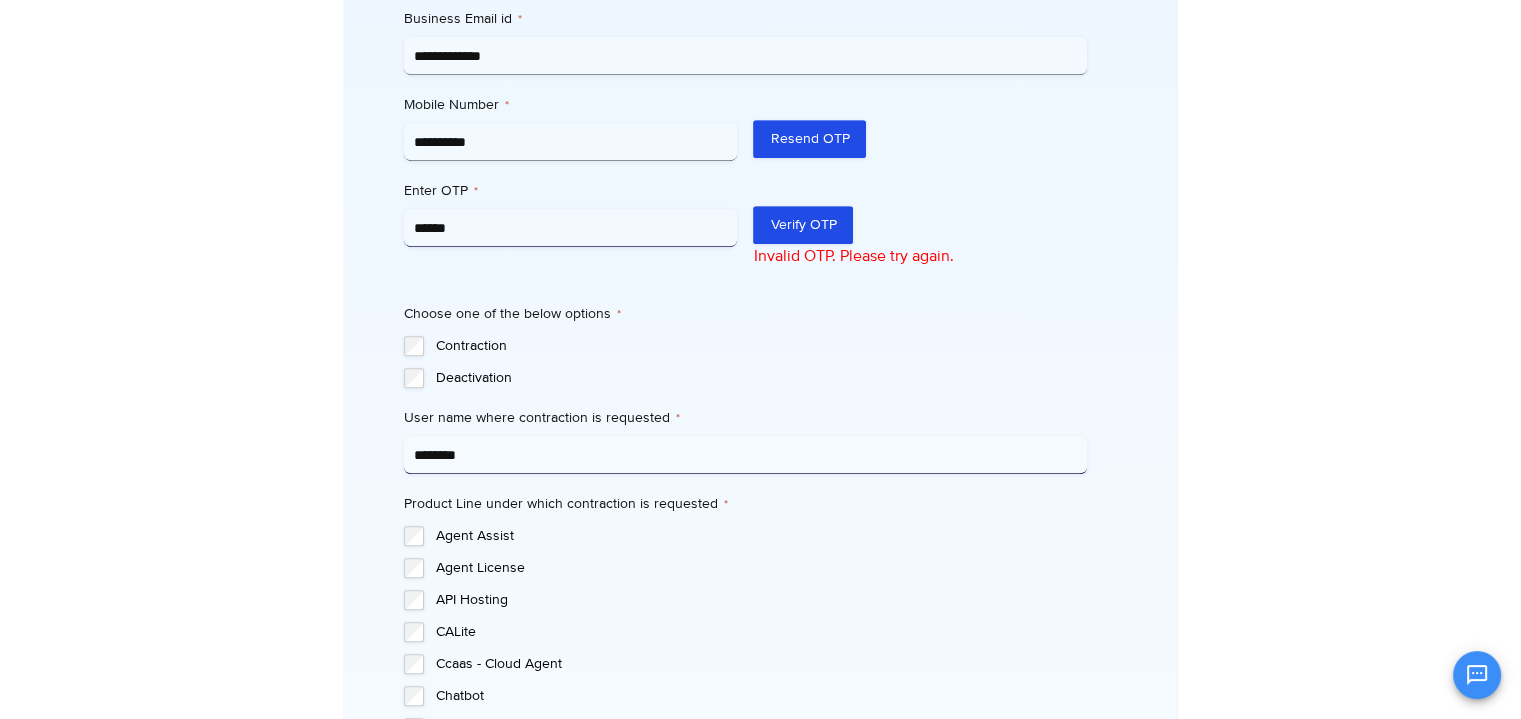 click on "******" at bounding box center [571, 228] 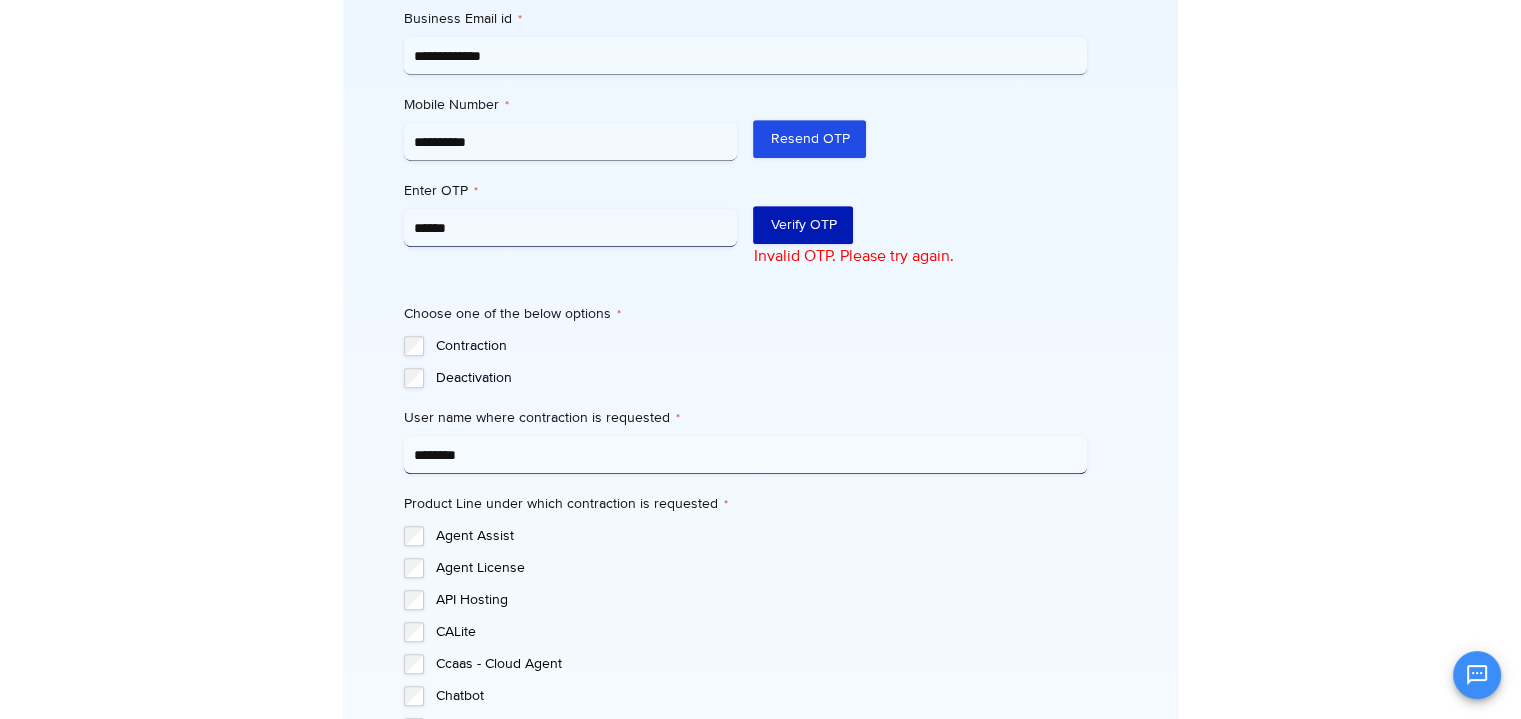 type on "******" 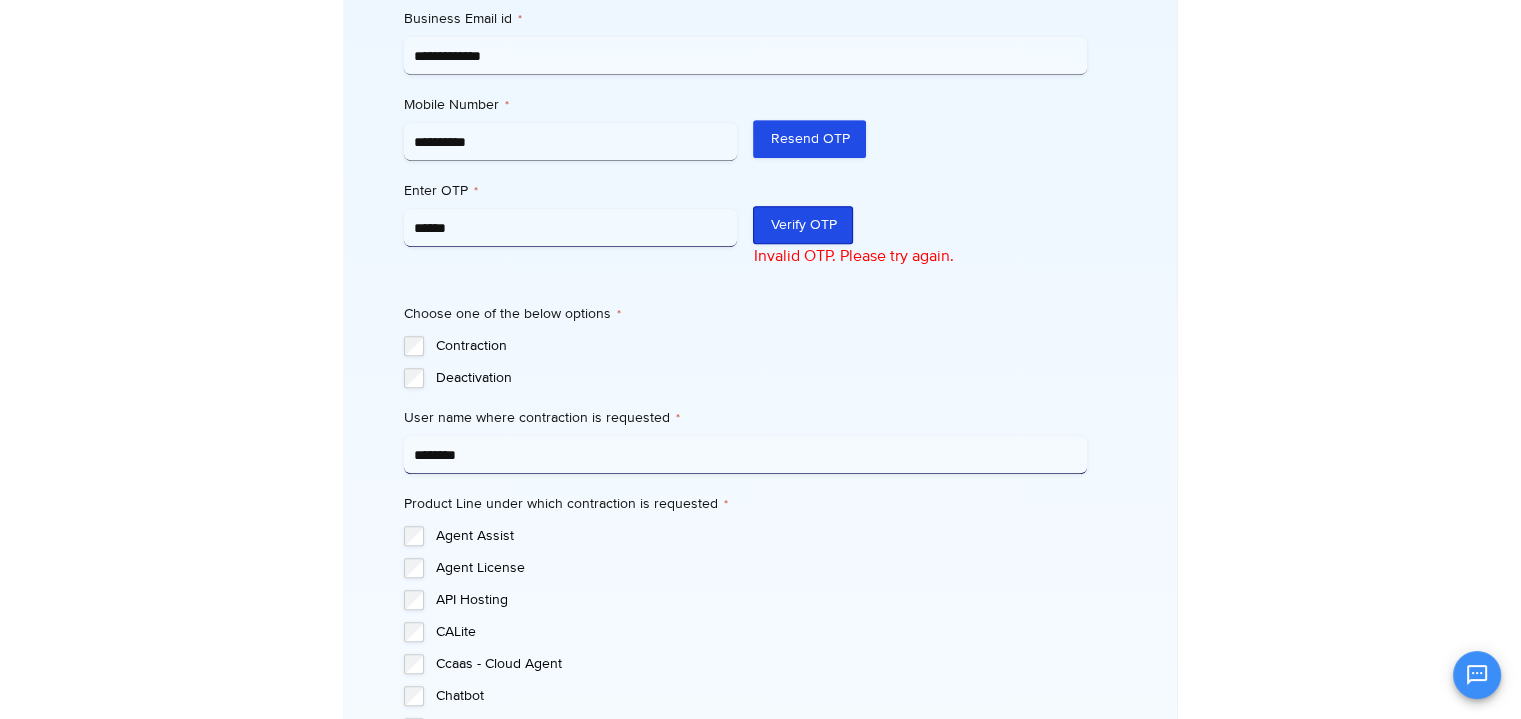click on "Verify OTP" at bounding box center [803, 225] 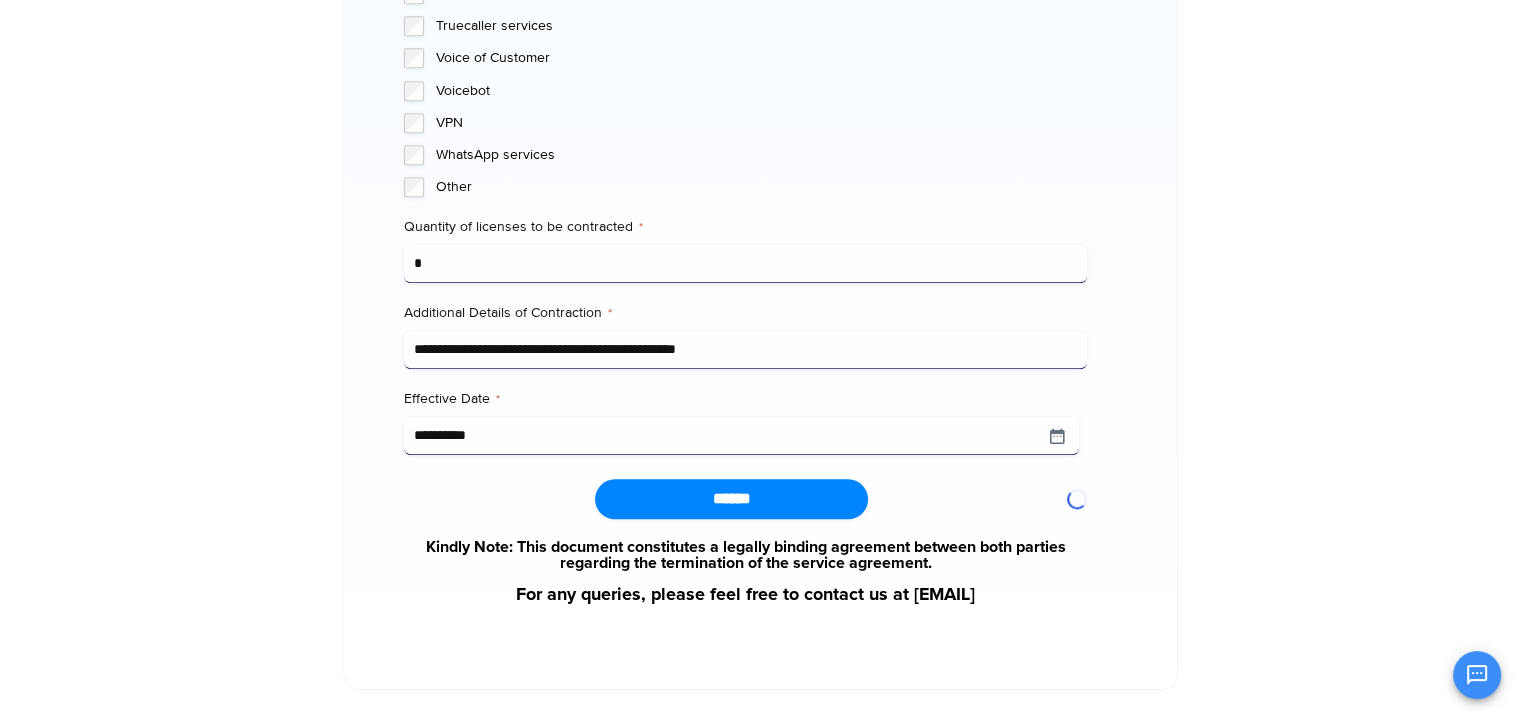 scroll, scrollTop: 2138, scrollLeft: 0, axis: vertical 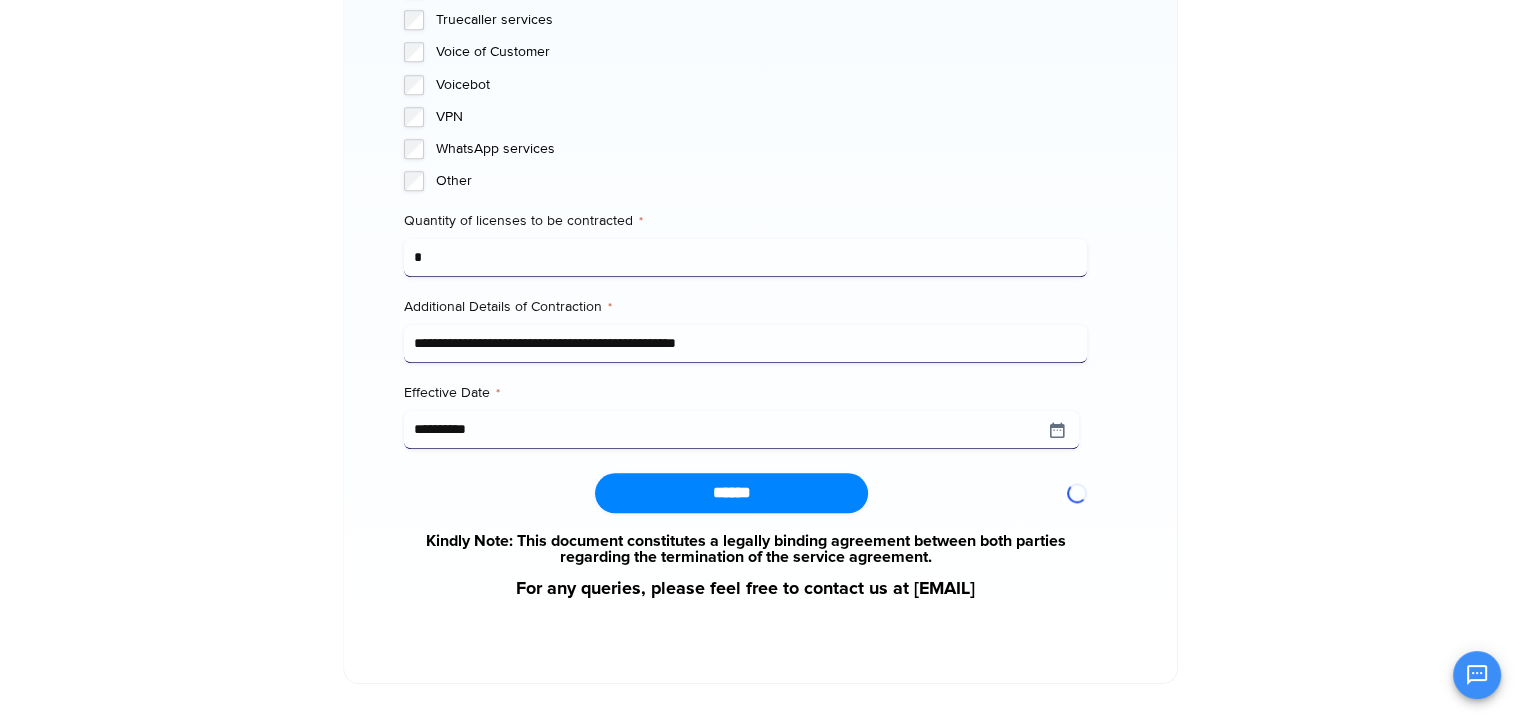 click on "******" at bounding box center (731, 493) 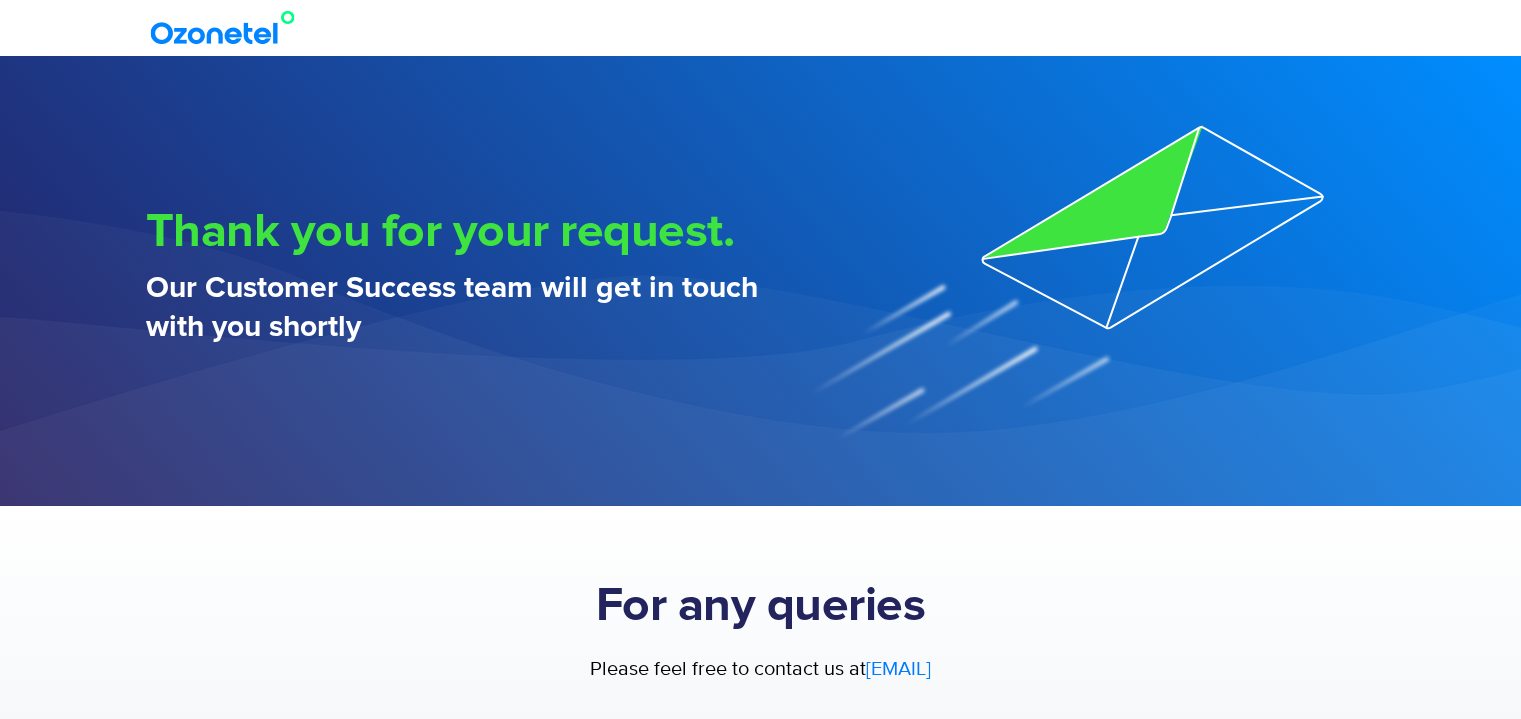 scroll, scrollTop: 0, scrollLeft: 0, axis: both 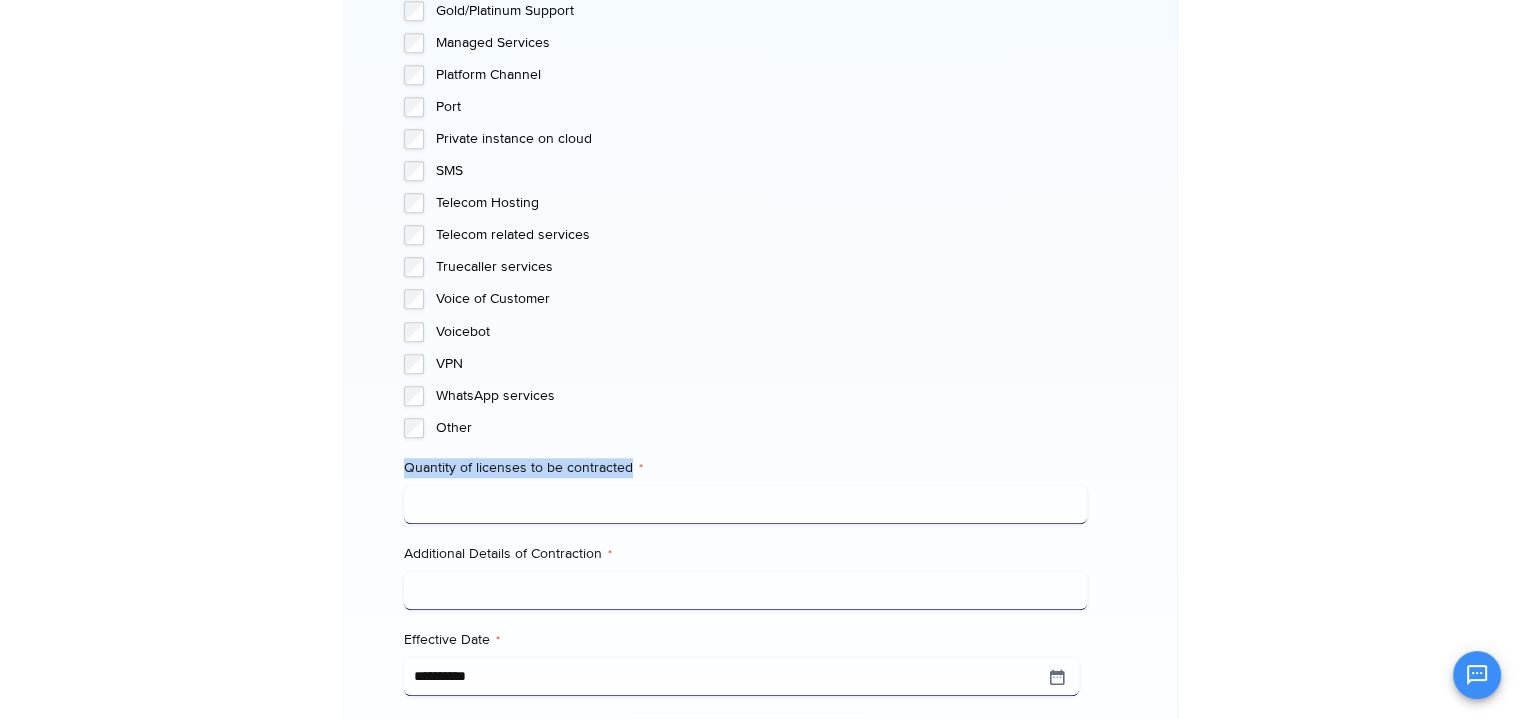 drag, startPoint x: 404, startPoint y: 462, endPoint x: 650, endPoint y: 462, distance: 246 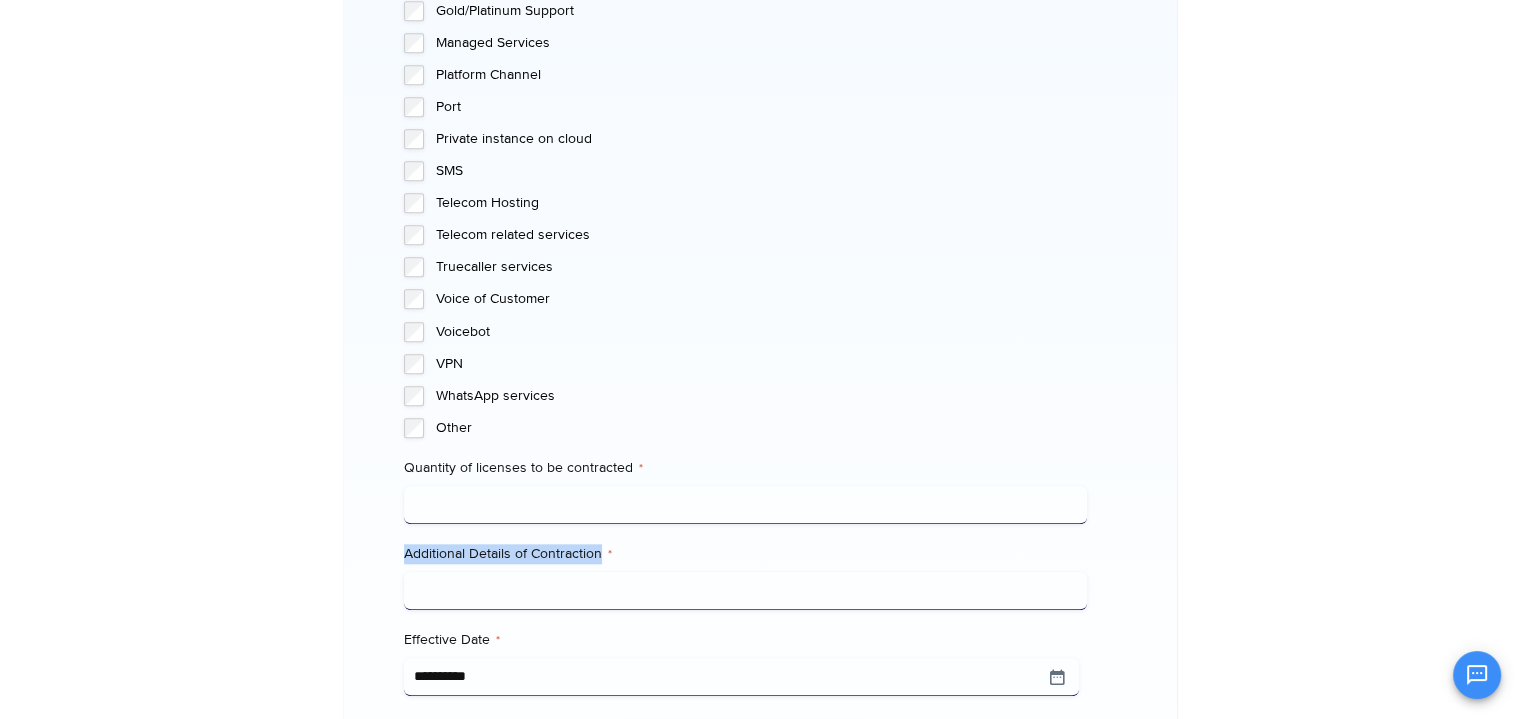 drag, startPoint x: 403, startPoint y: 551, endPoint x: 601, endPoint y: 559, distance: 198.16154 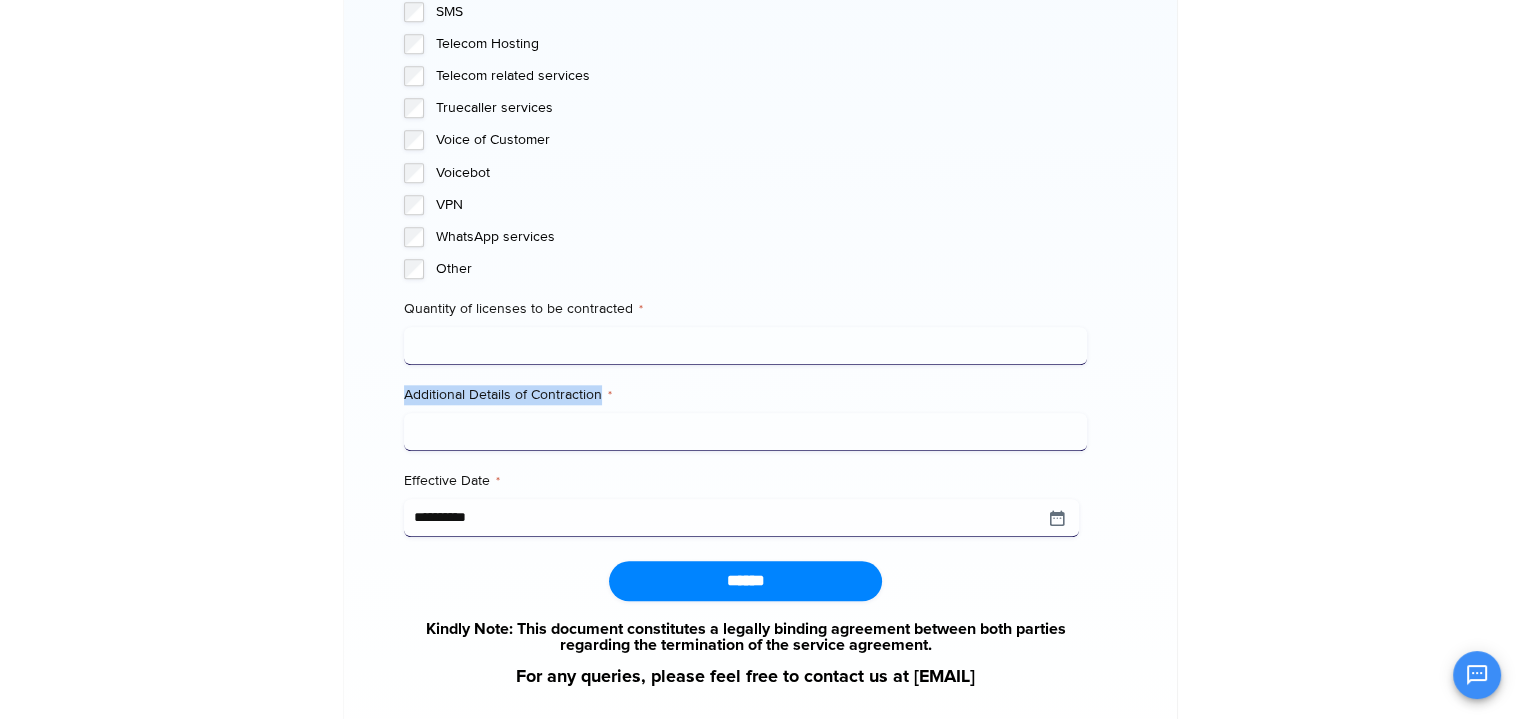 scroll, scrollTop: 1996, scrollLeft: 0, axis: vertical 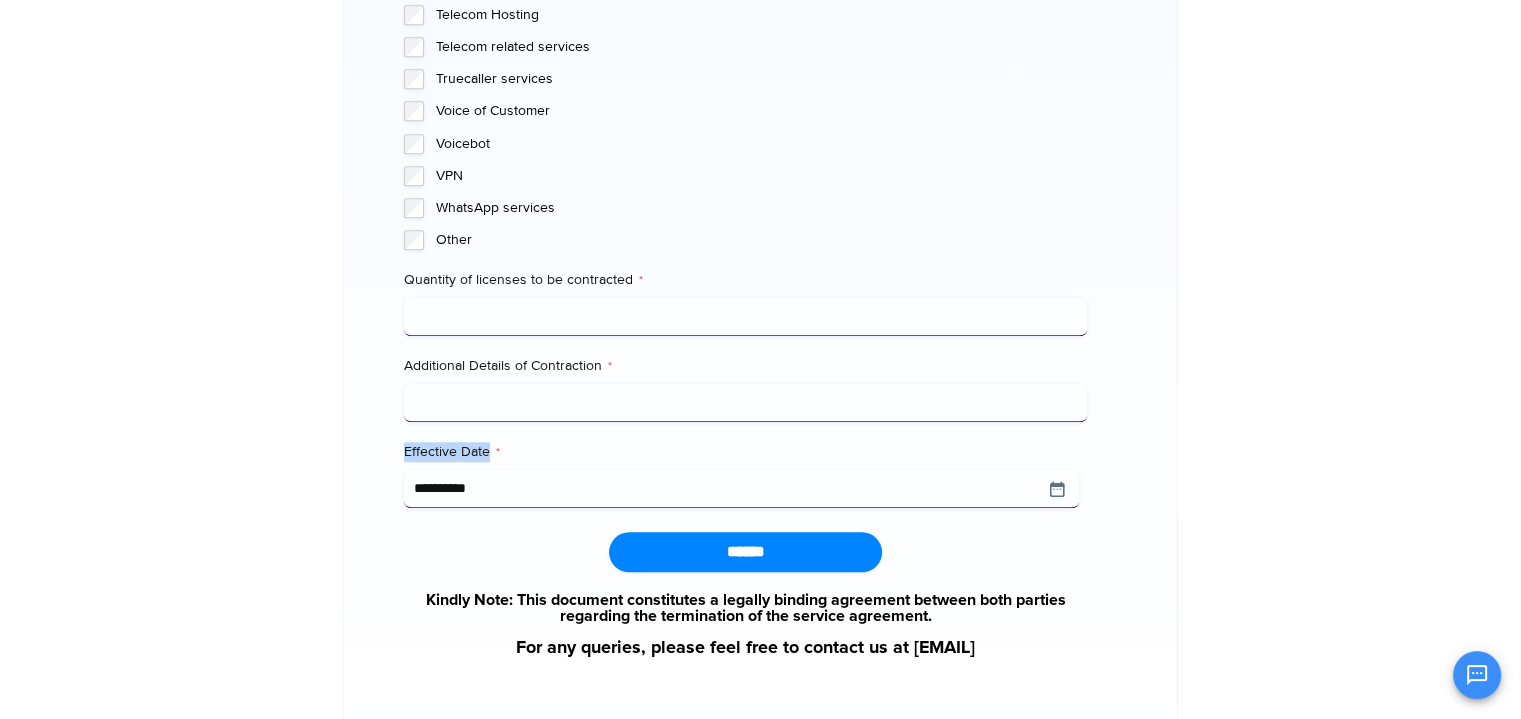 drag, startPoint x: 492, startPoint y: 450, endPoint x: 400, endPoint y: 452, distance: 92.021736 